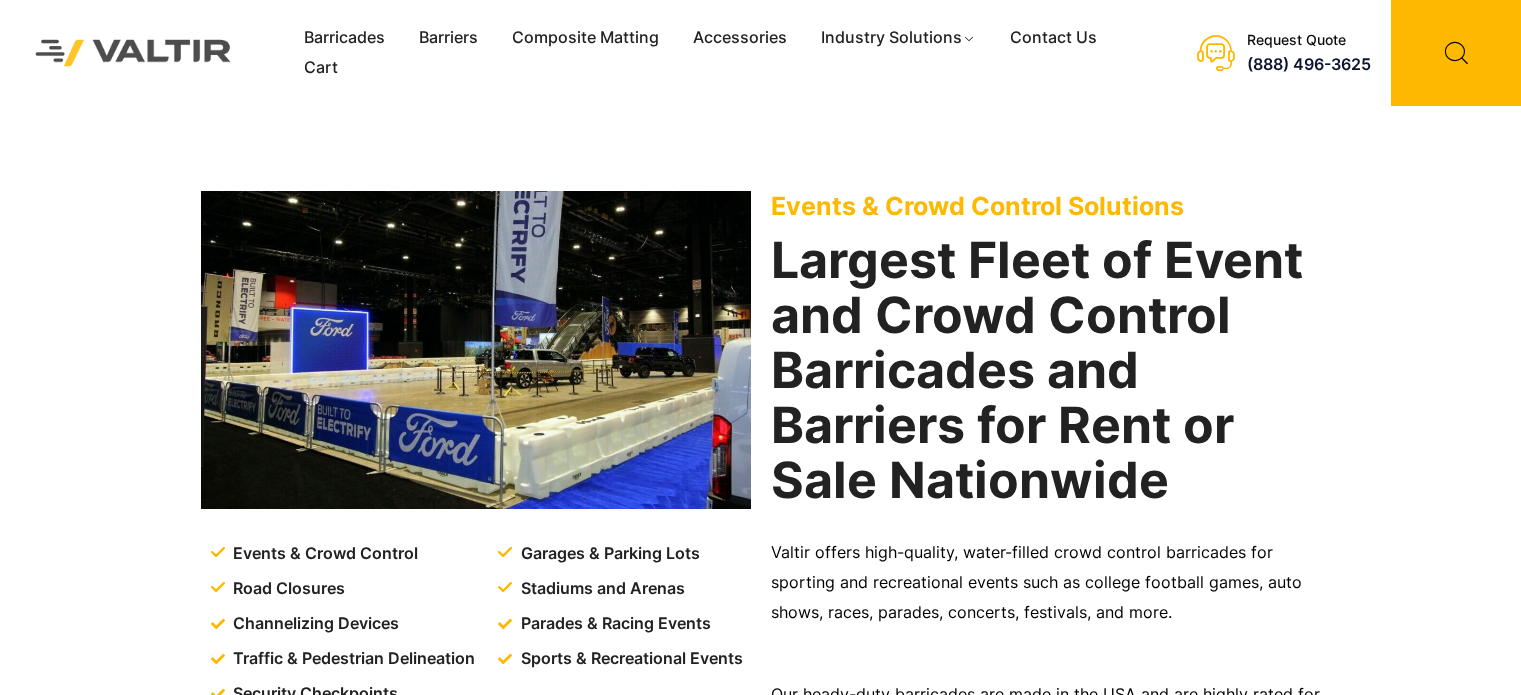 scroll, scrollTop: 0, scrollLeft: 0, axis: both 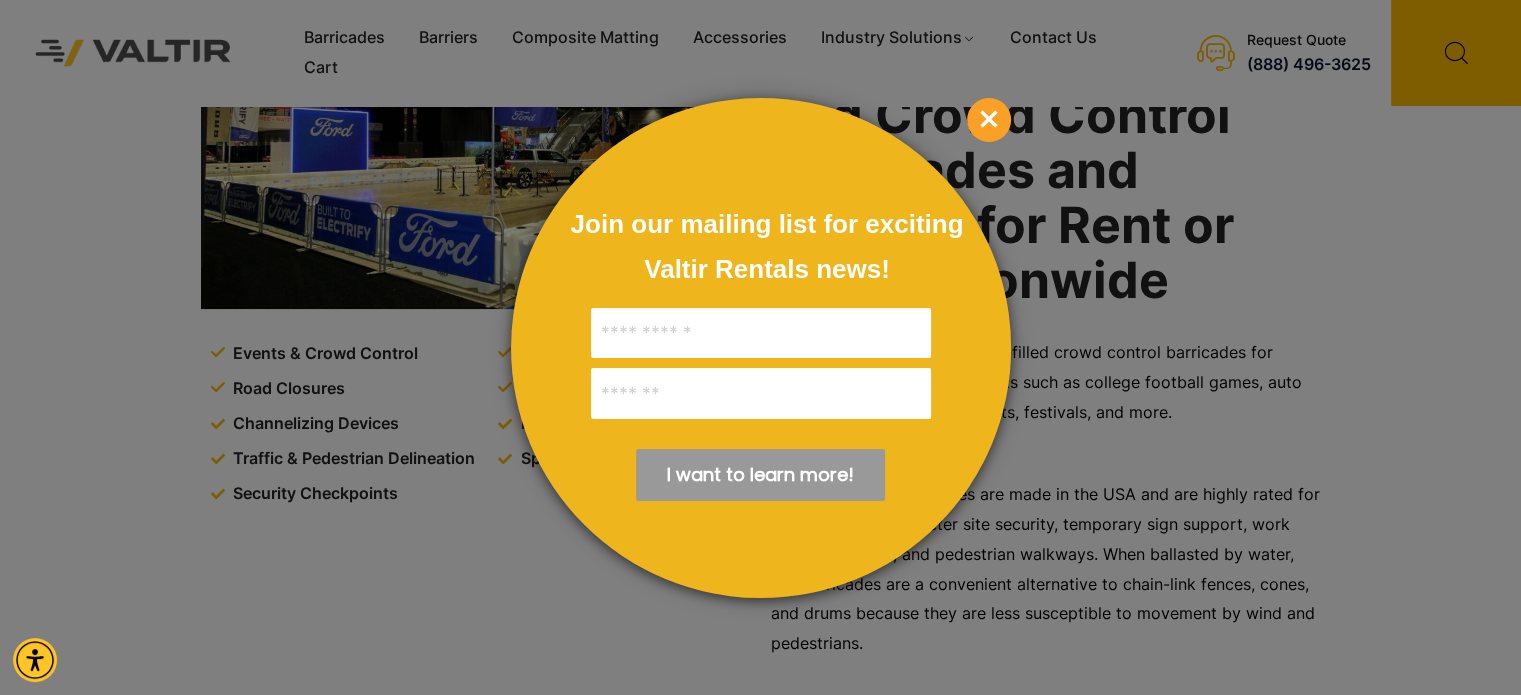 click on "×" at bounding box center (989, 120) 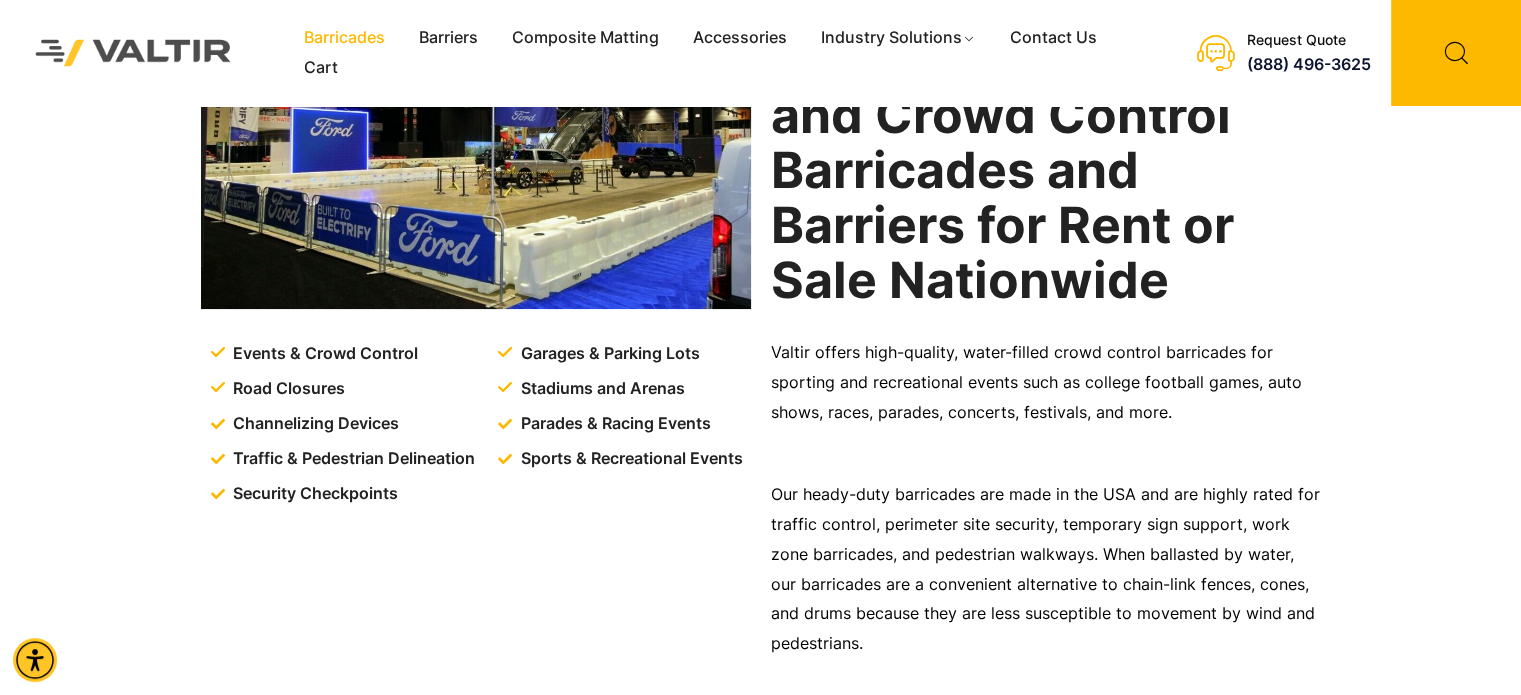 click on "Barricades" at bounding box center (344, 38) 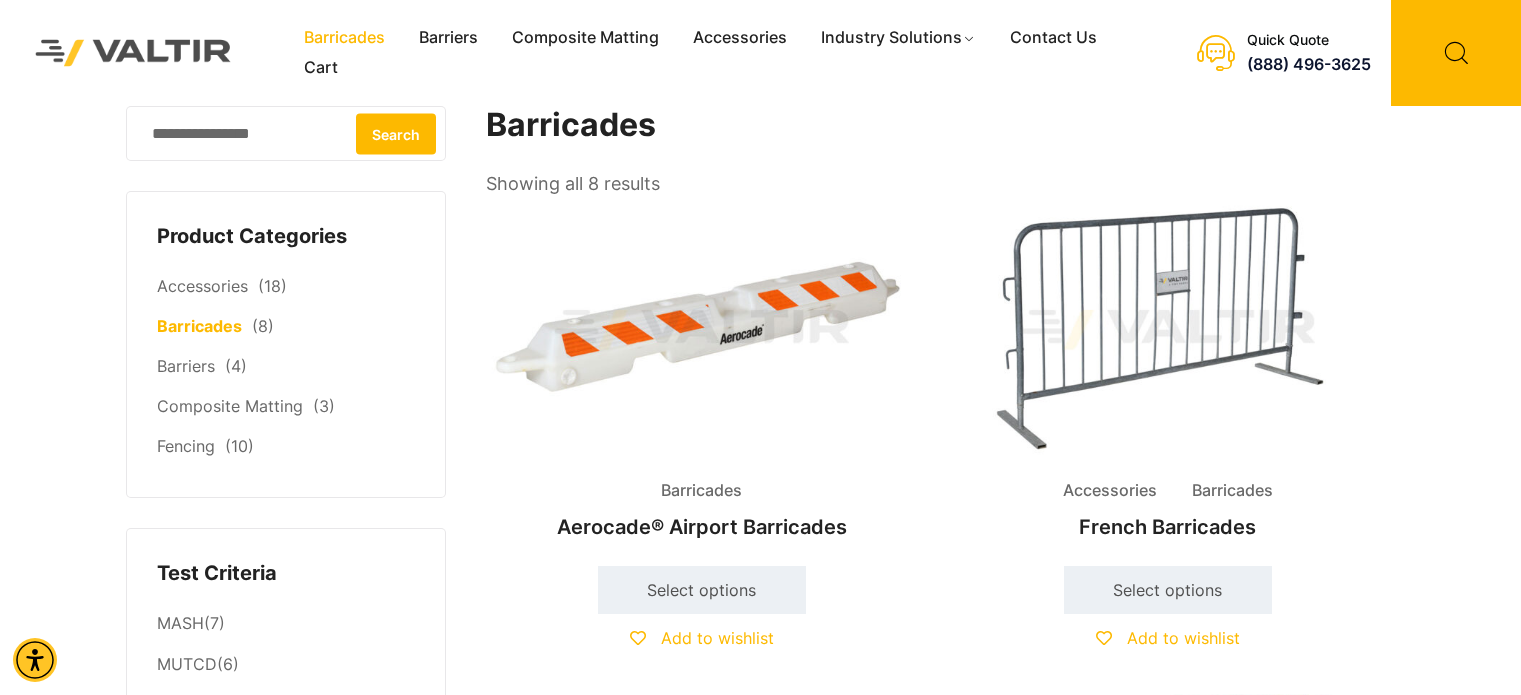scroll, scrollTop: 0, scrollLeft: 0, axis: both 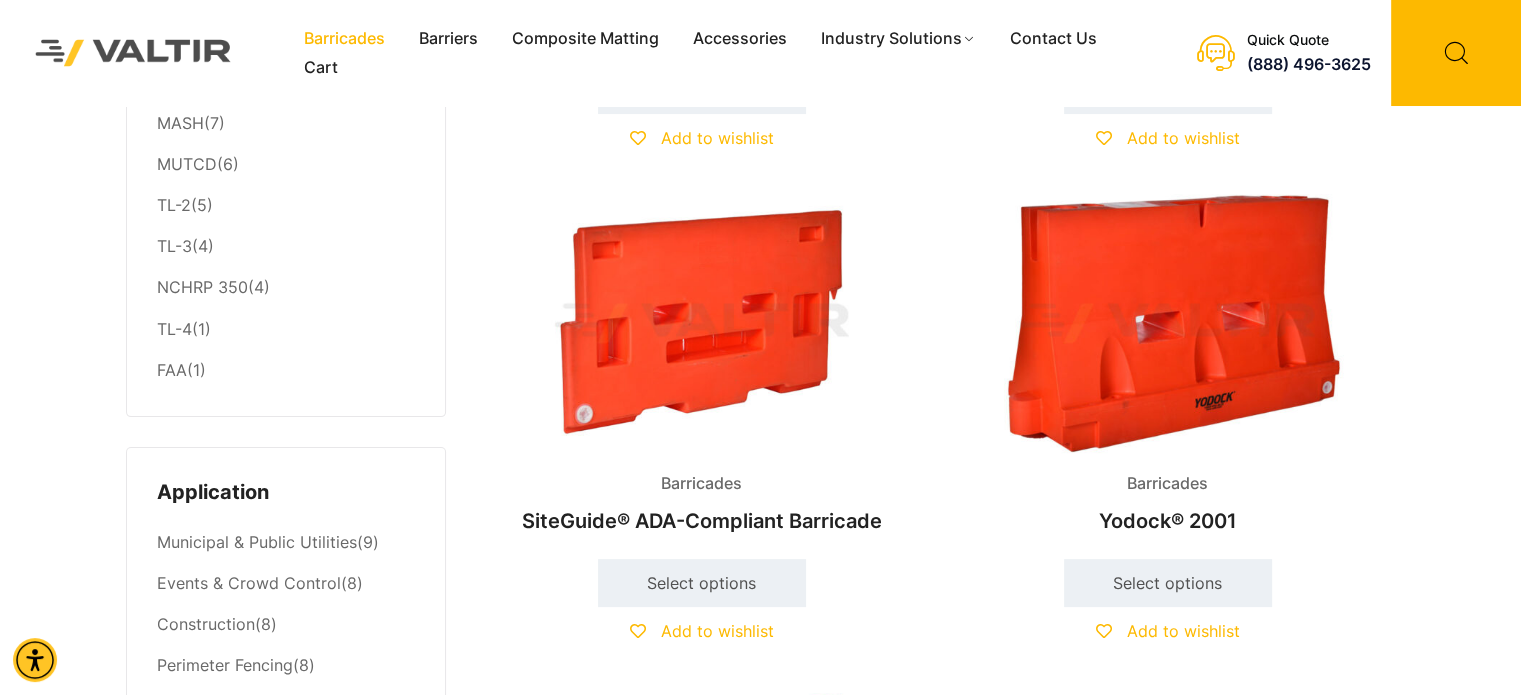 click at bounding box center [1168, 323] 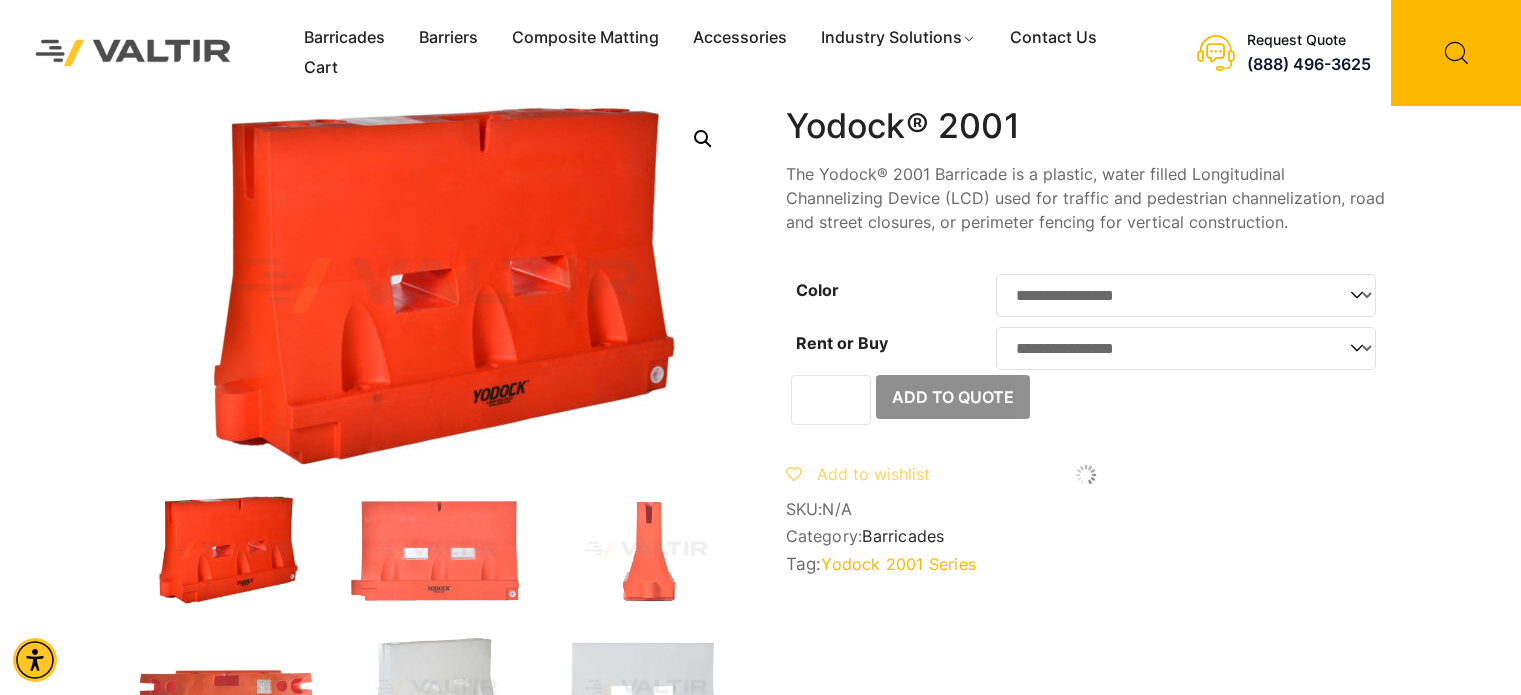 scroll, scrollTop: 0, scrollLeft: 0, axis: both 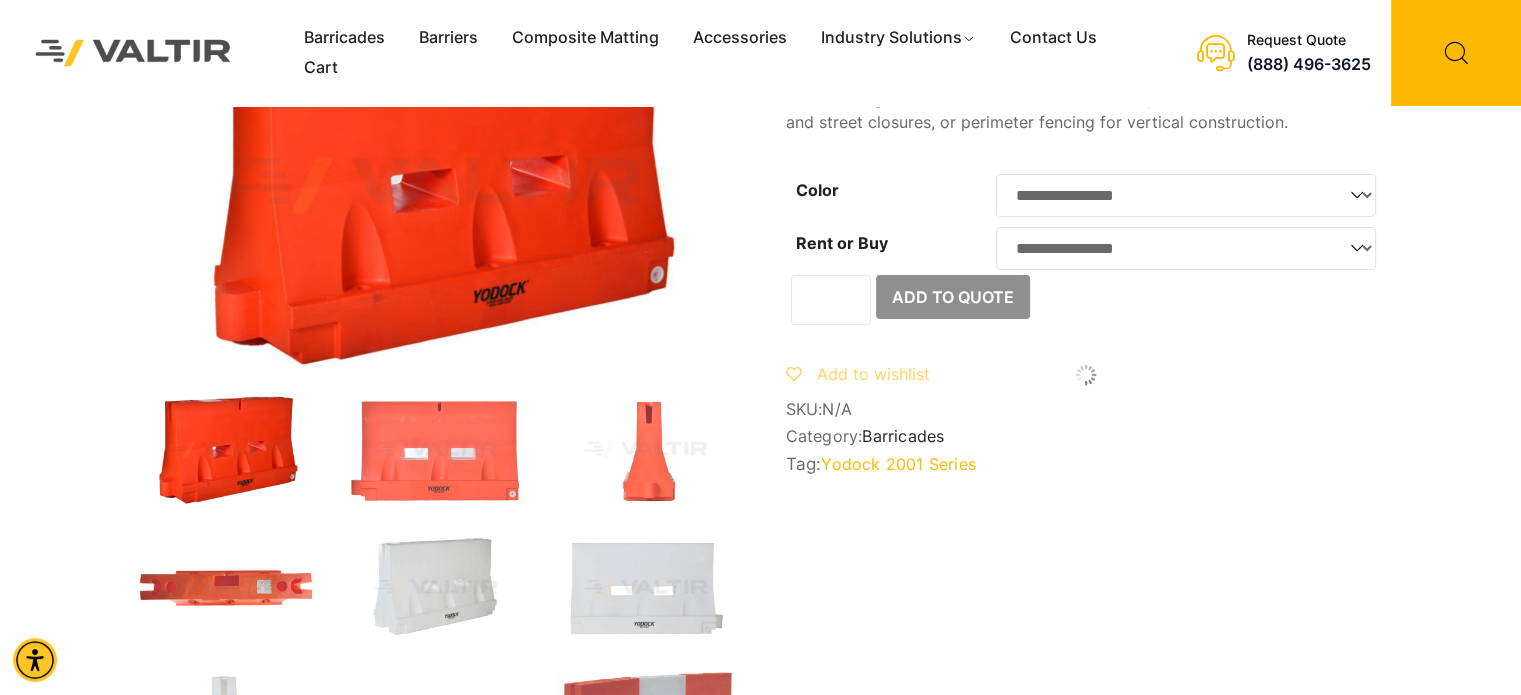 click on "**********" 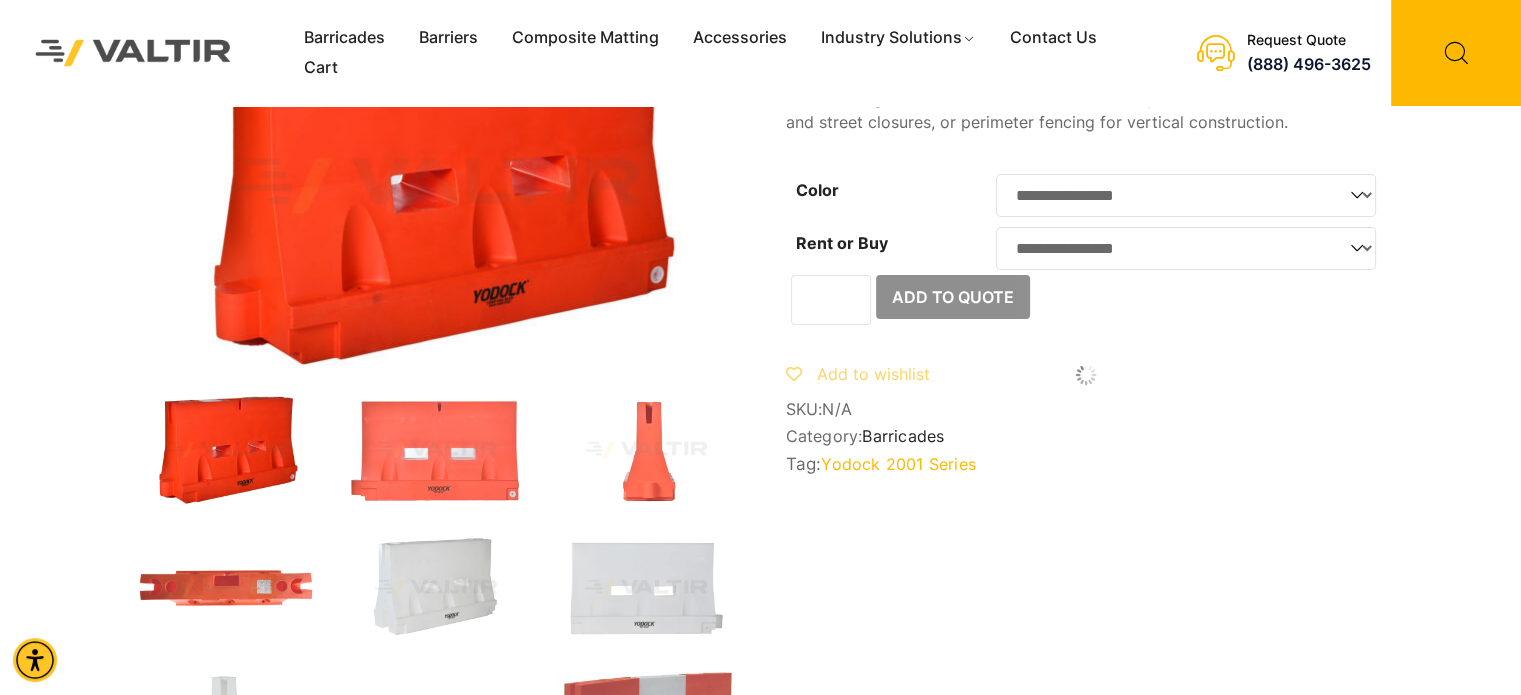 click on "Barricades
Barriers
Composite Matting
Accessories
Industry Solutions
Construction Site Solutions
Traffic & Pedestrian
Events & Crowd Control
Ground Protection
Airports
Contact Us
Cart
Get a quote
Menu
Barricades Barriers Composite Matting Accessories Industry Solutions
Construction Site Solutions 	 Traffic & Pedestrian 	 Events & Crowd Control 	 Ground Protection 	 Airports Contact Us Cart
Request Quote" at bounding box center [760, 900] 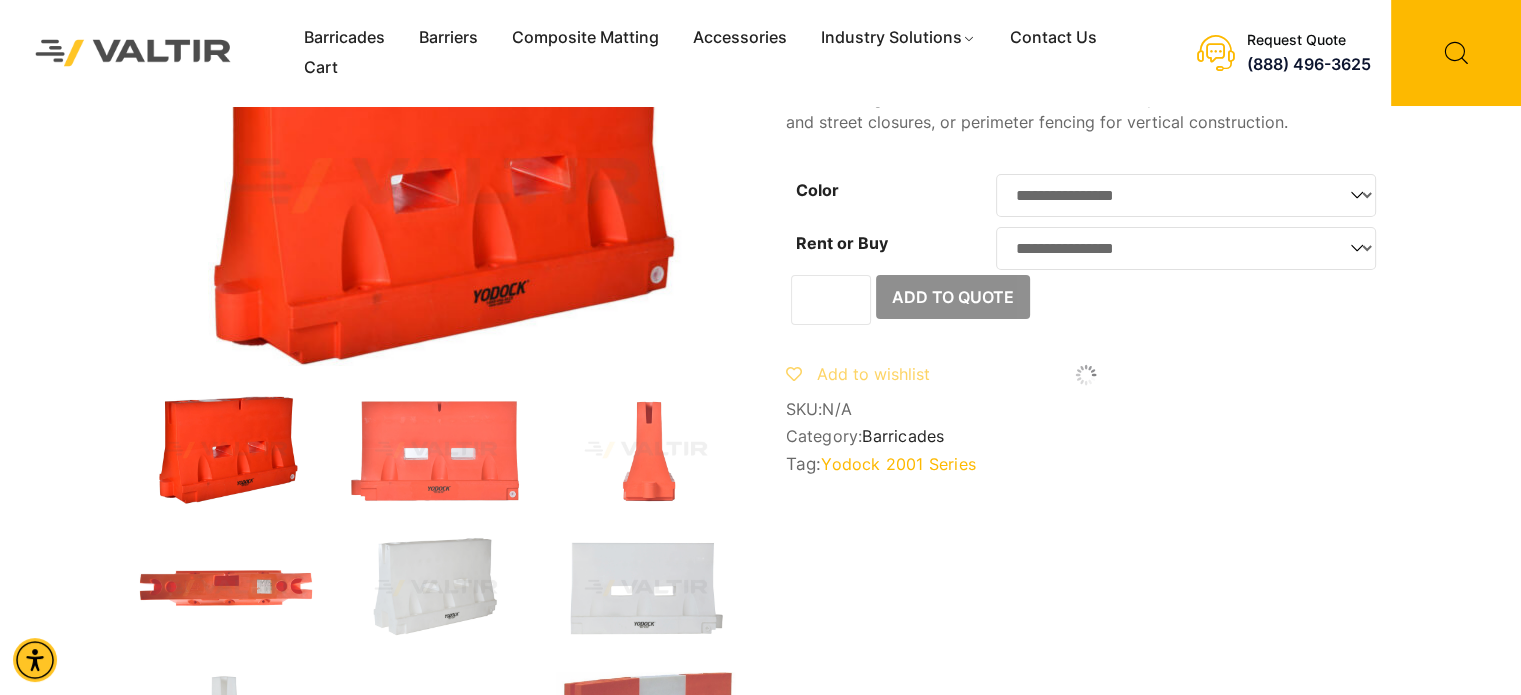 click on "**********" 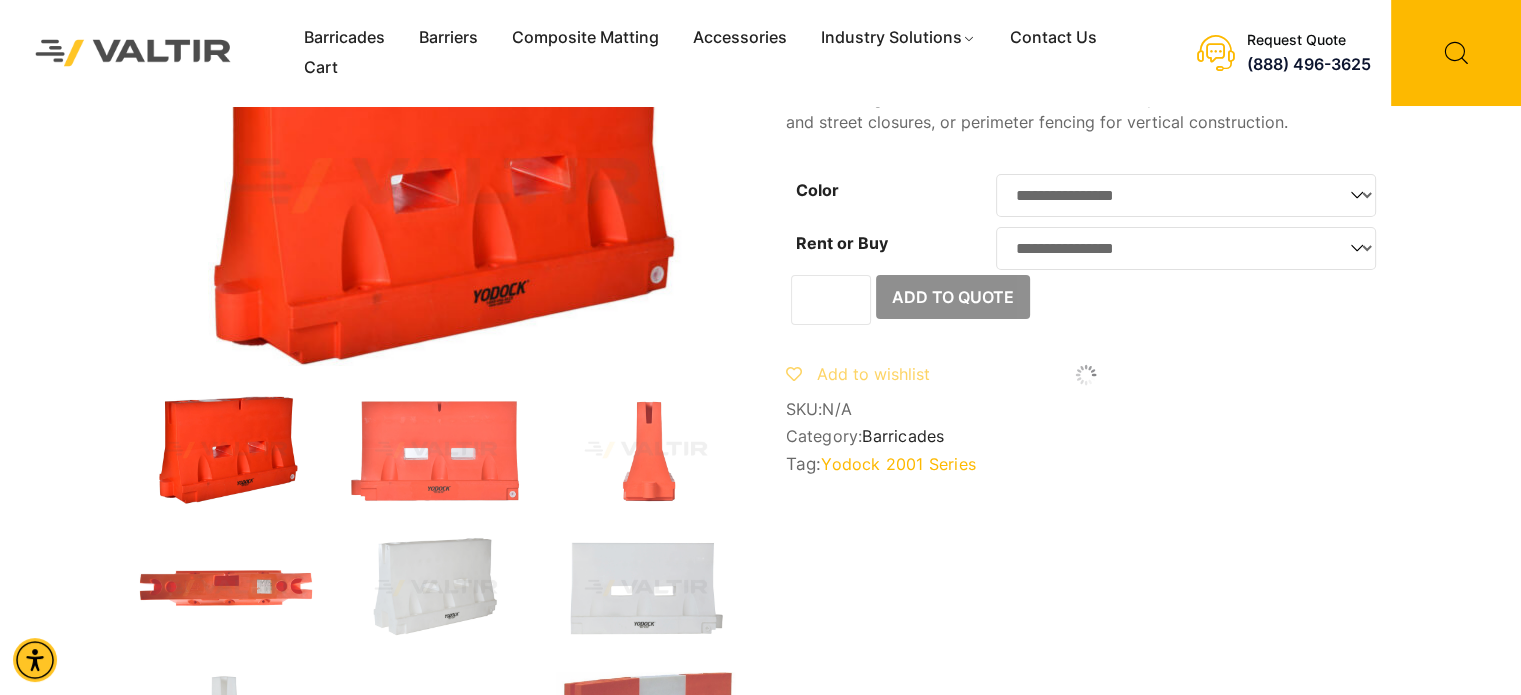 select on "****" 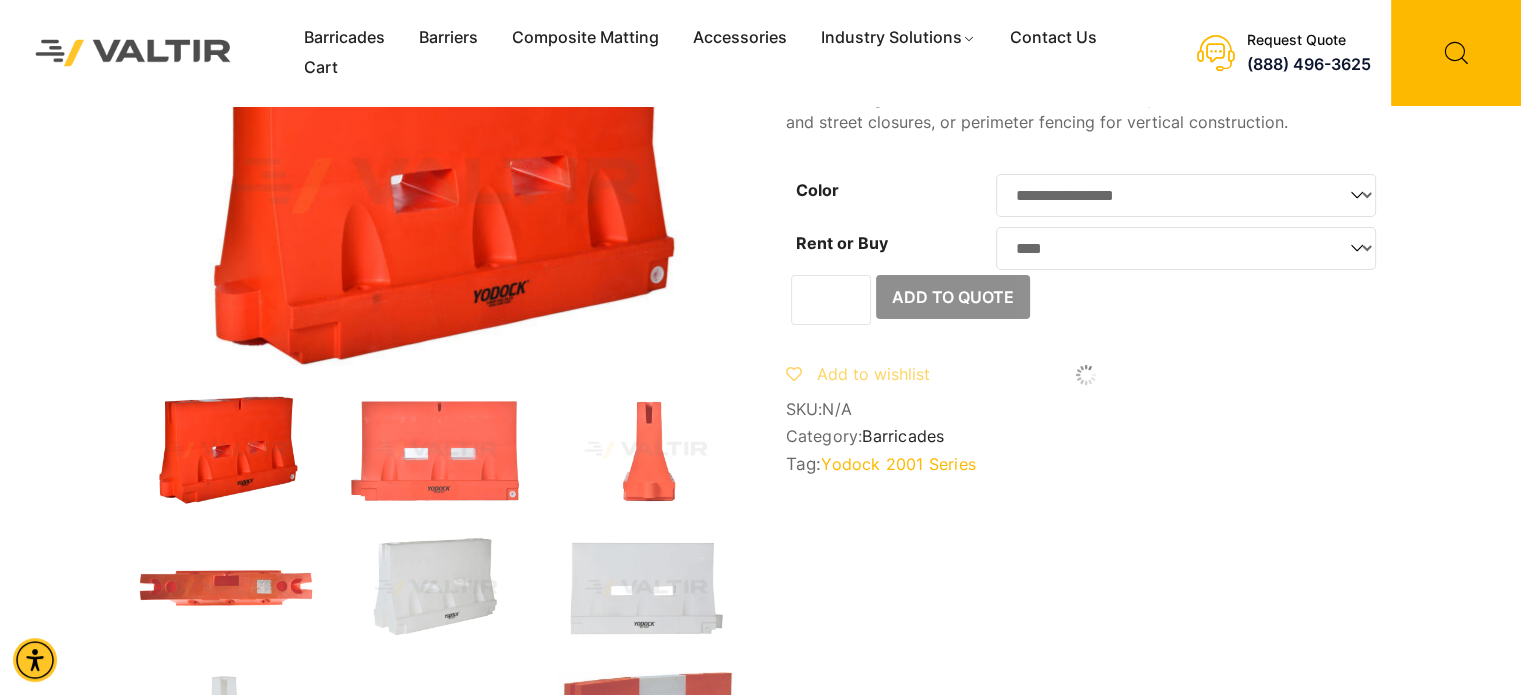 click on "**********" 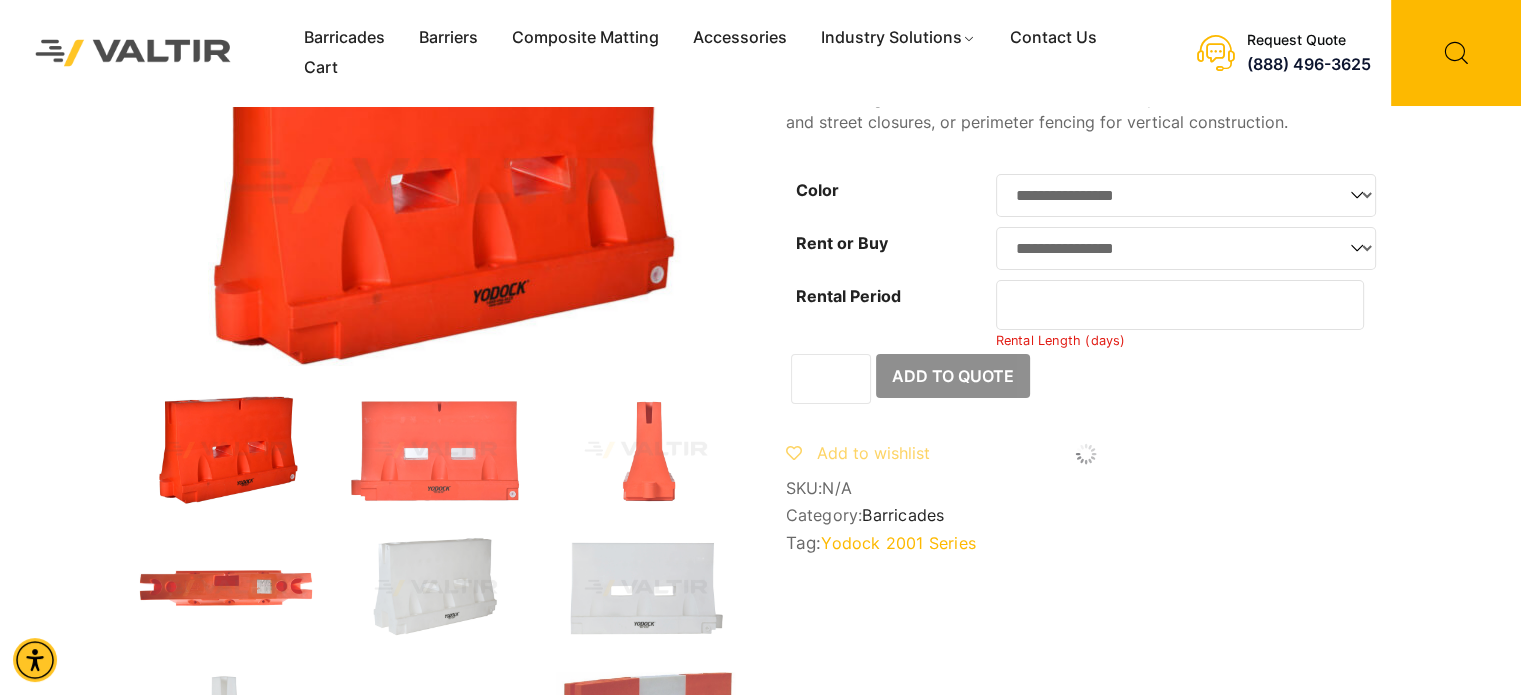 click on "*" 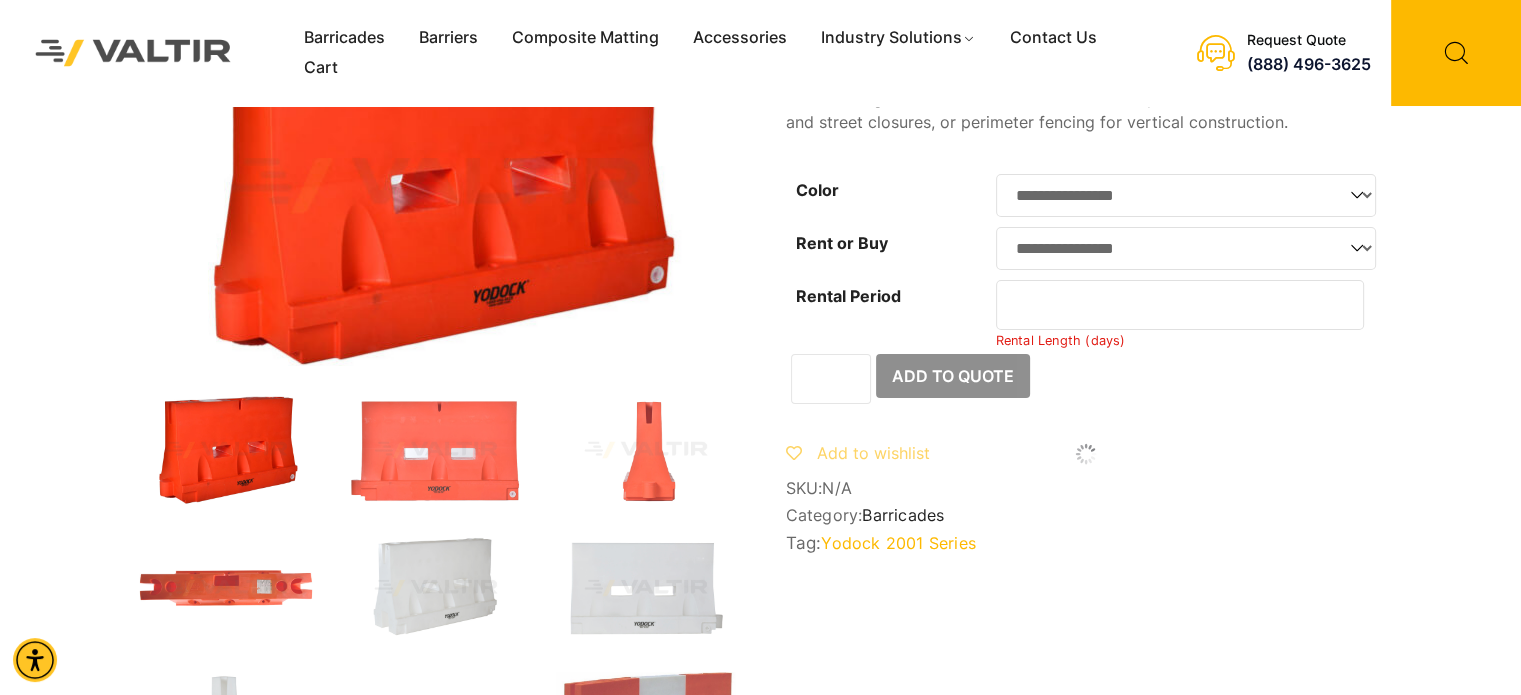 click on "*" 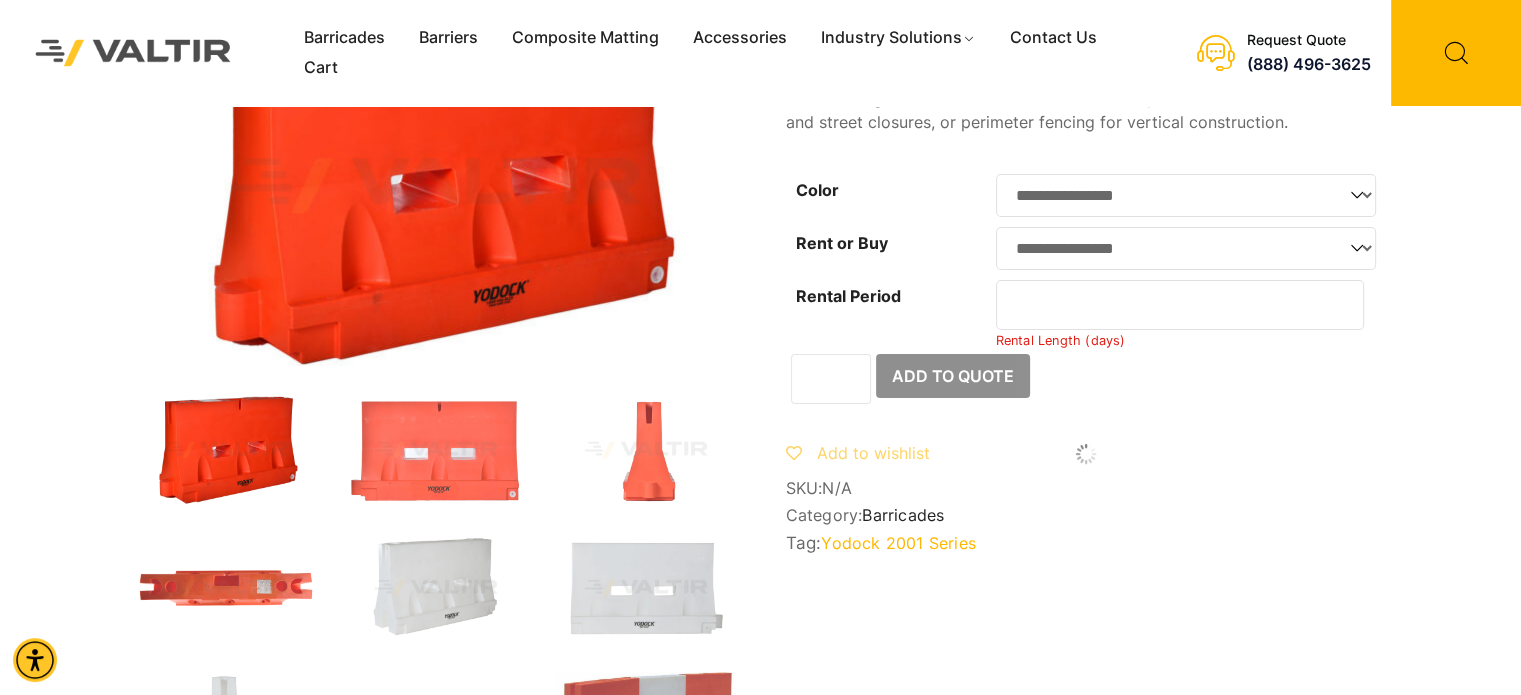 click on "*" 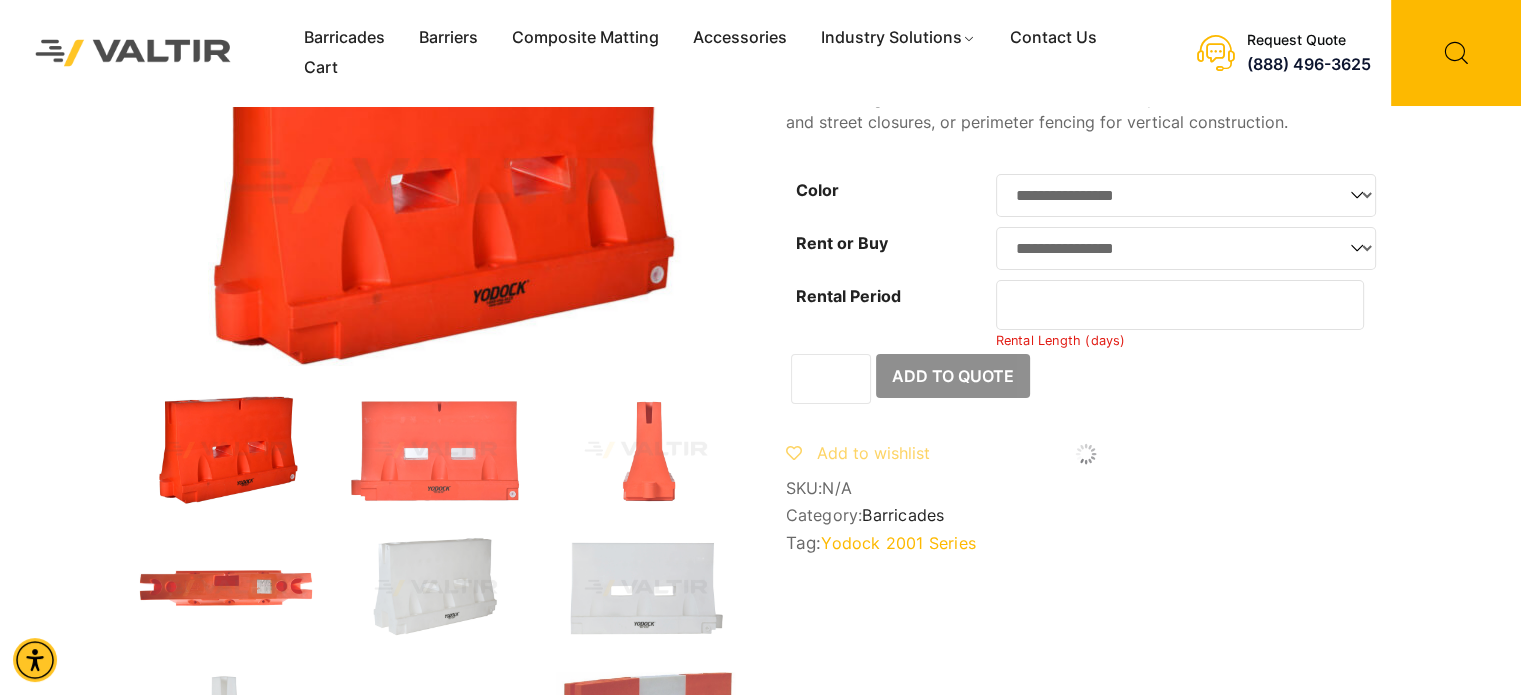 click on "*" 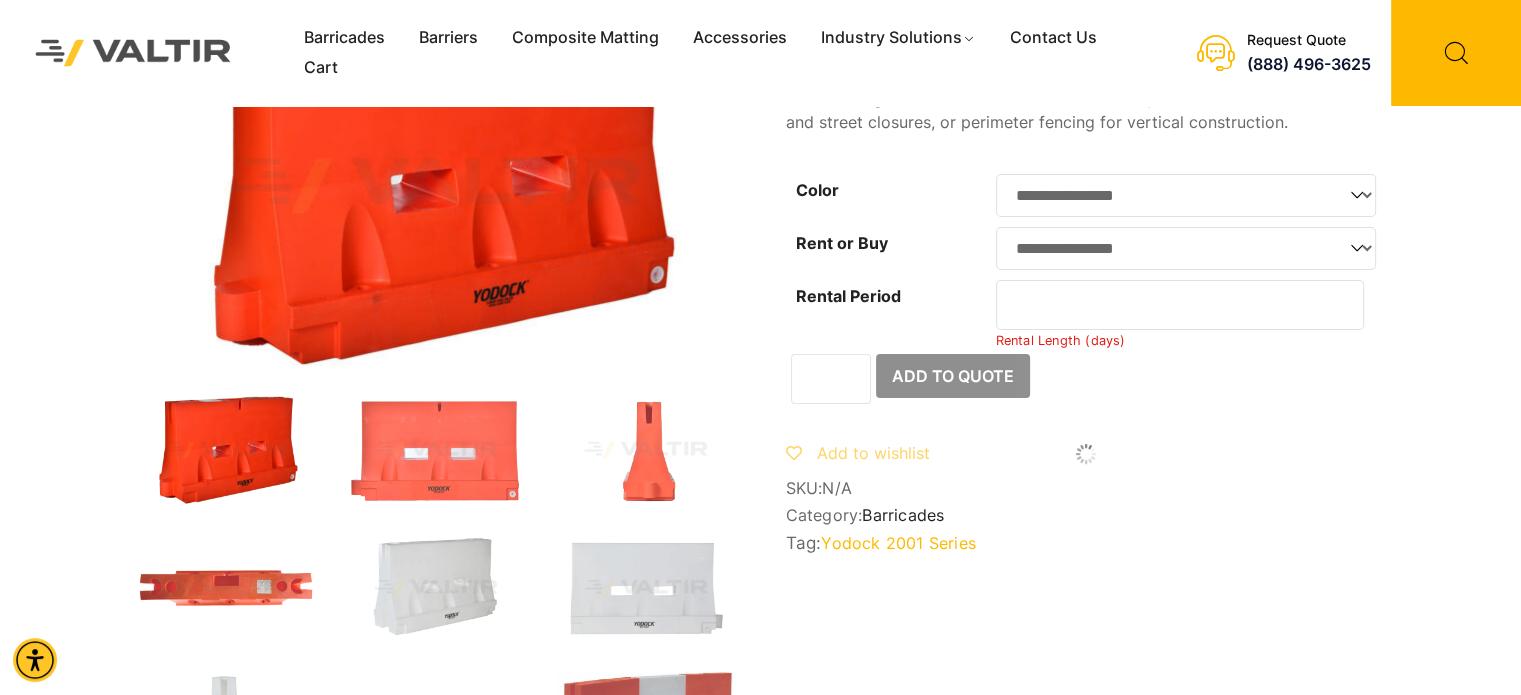 click on "*" 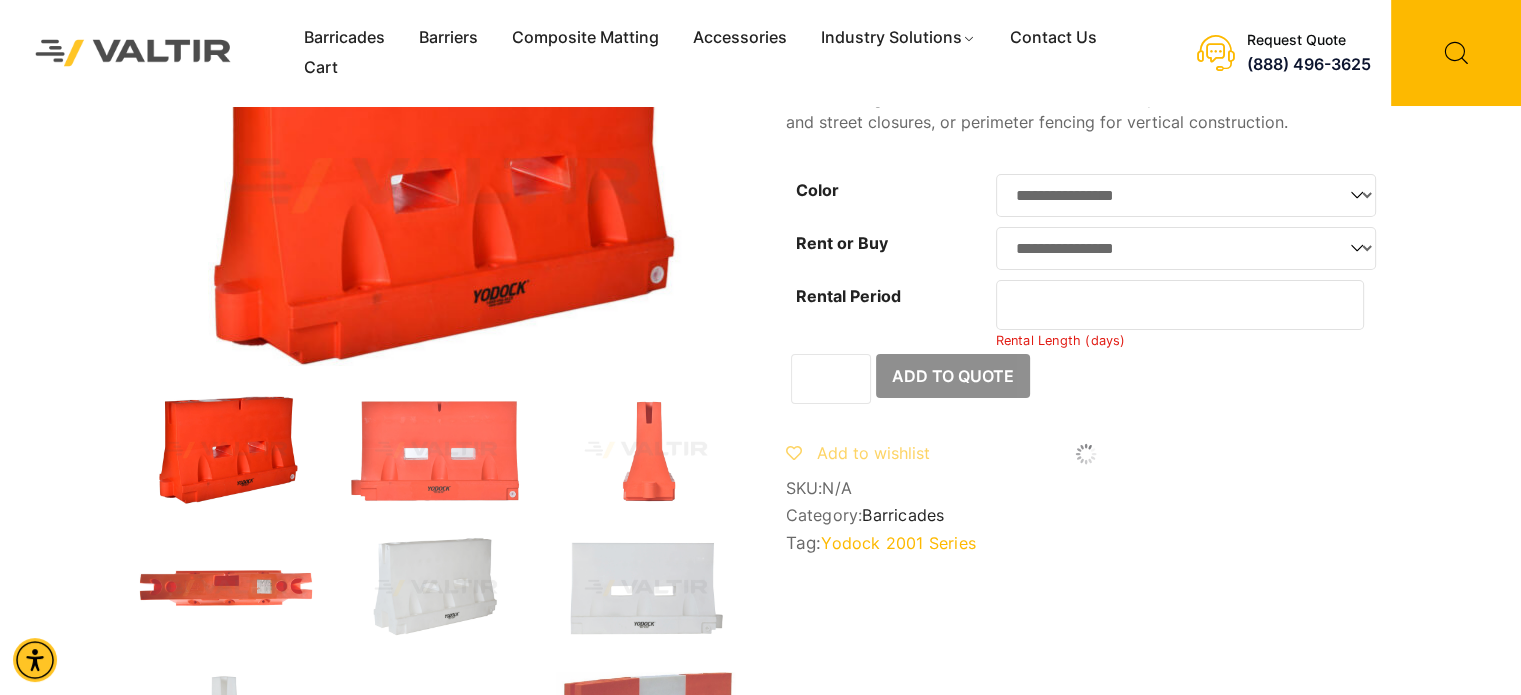 click on "*" 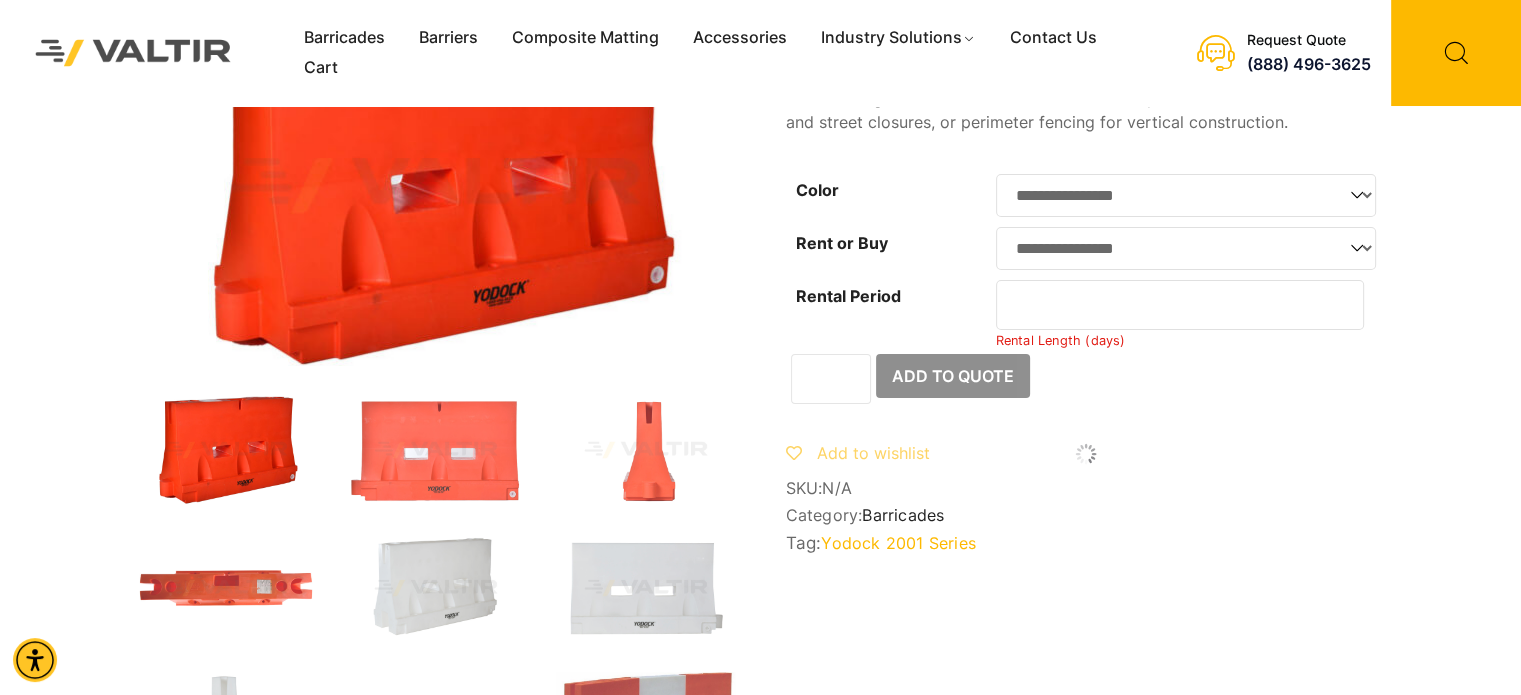 click on "*" 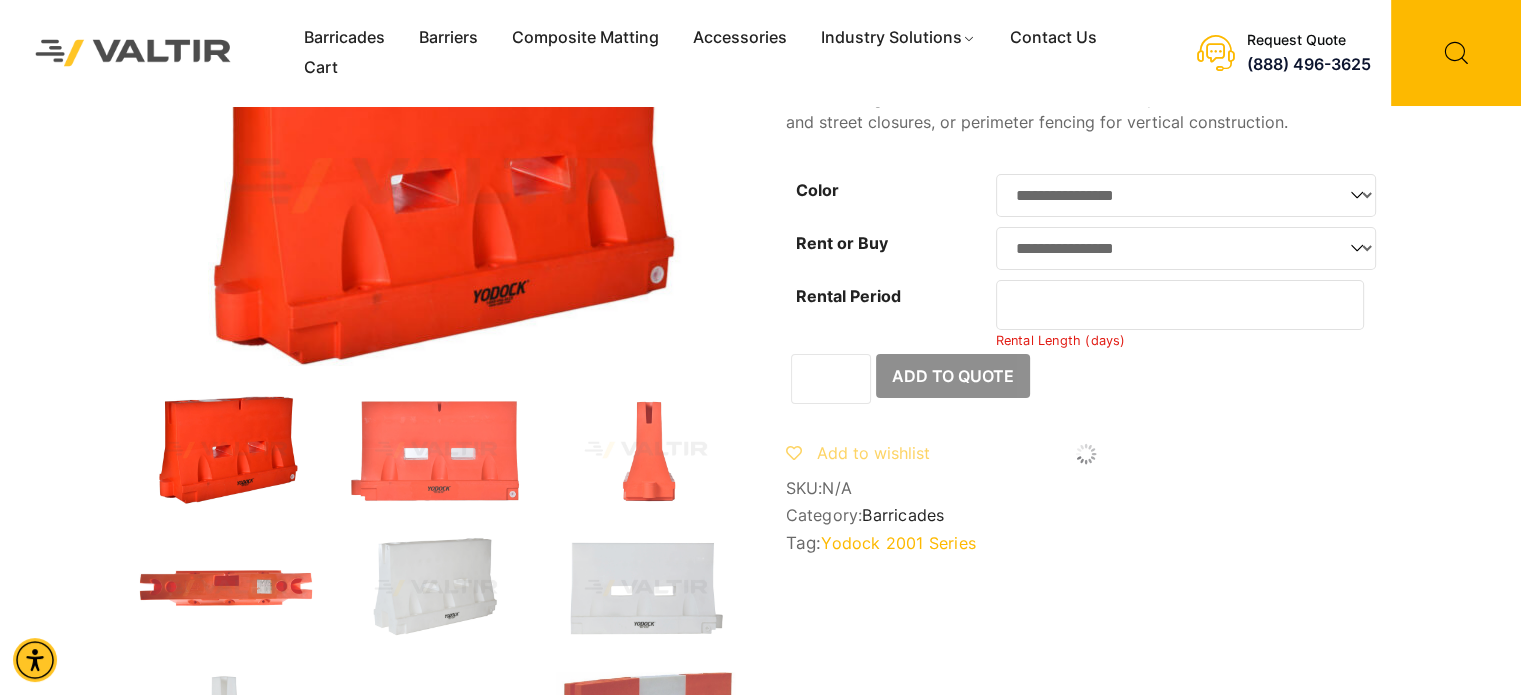 click on "*" 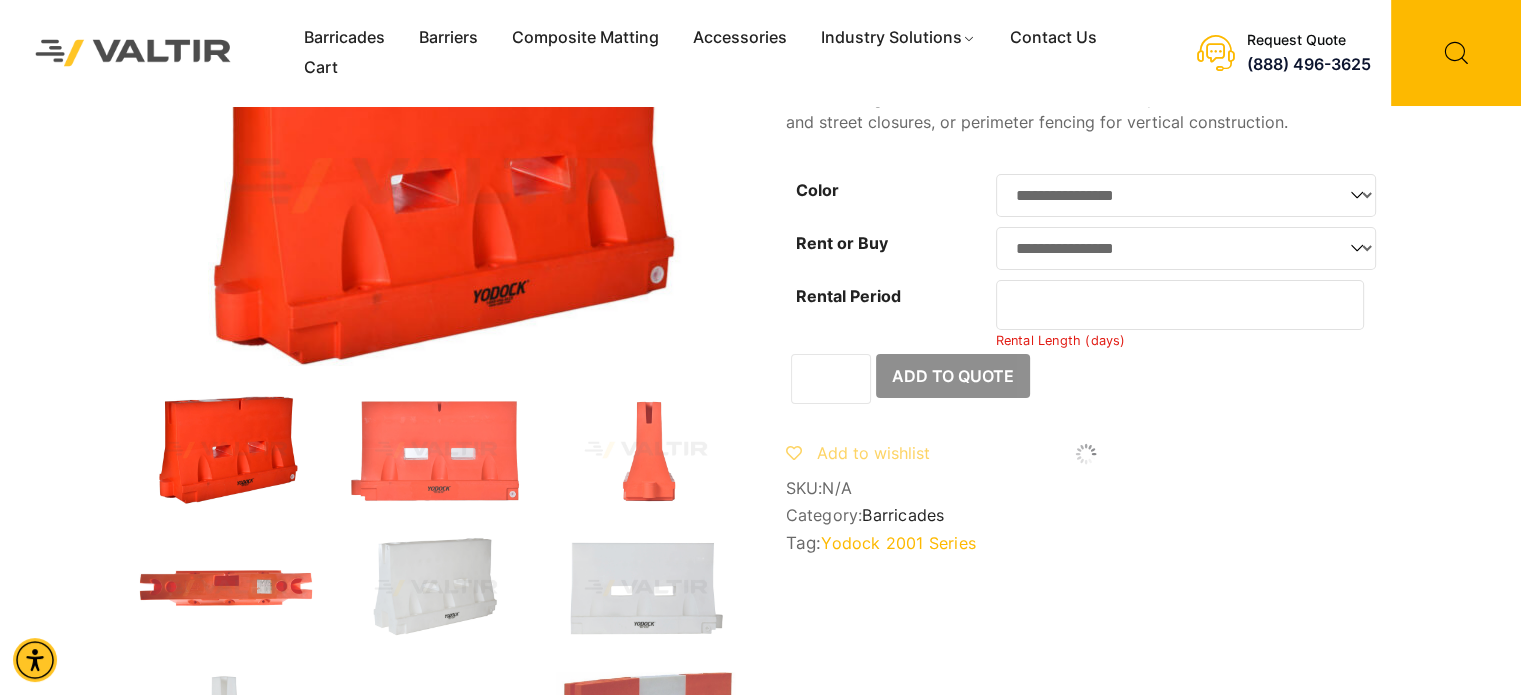 click on "**" 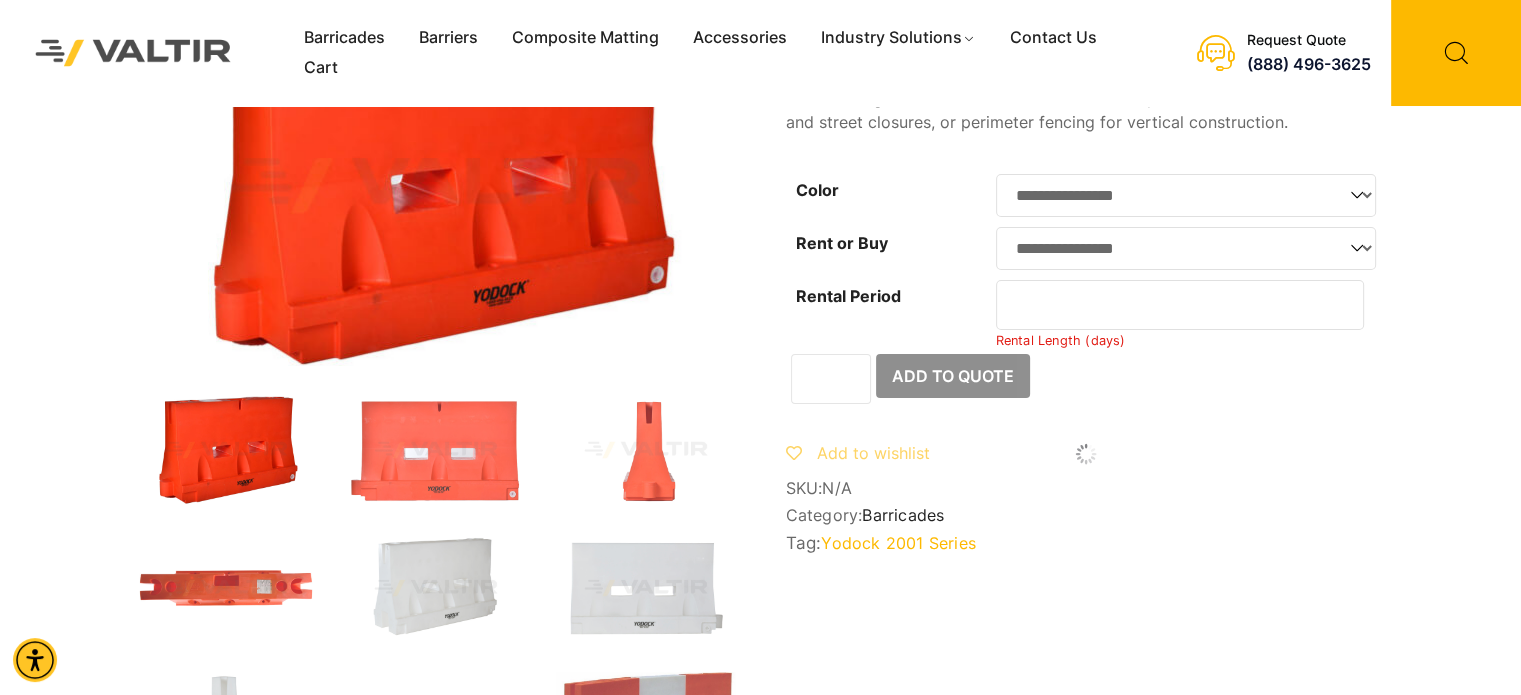 click on "**" 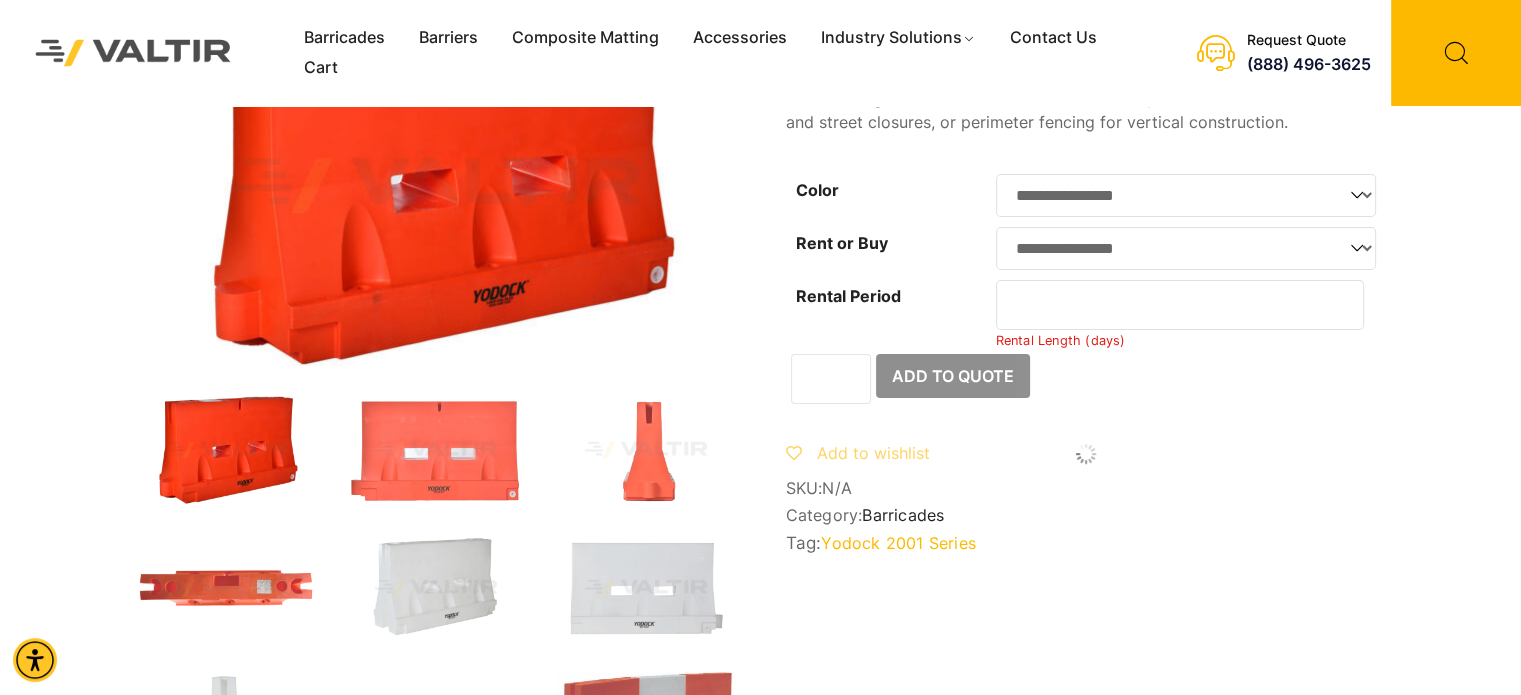 click on "**" 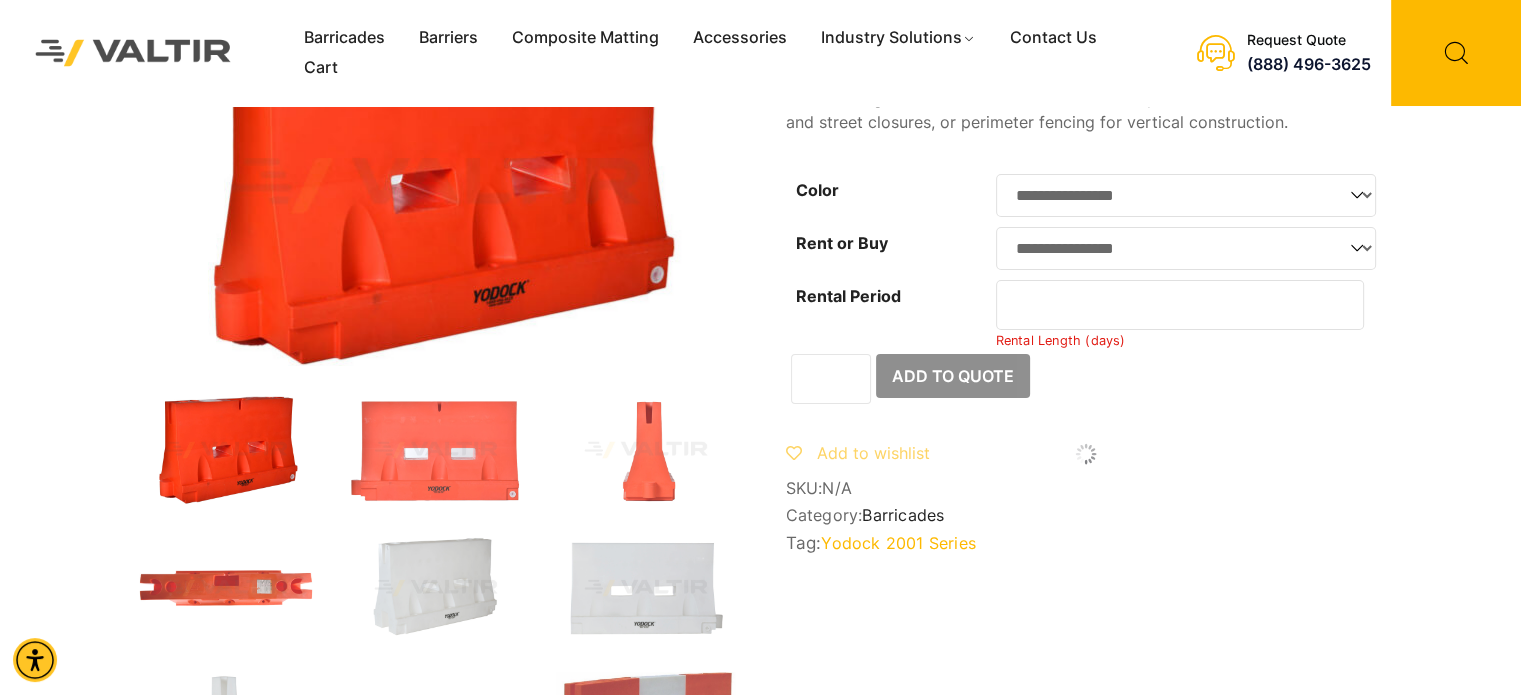 click on "**" 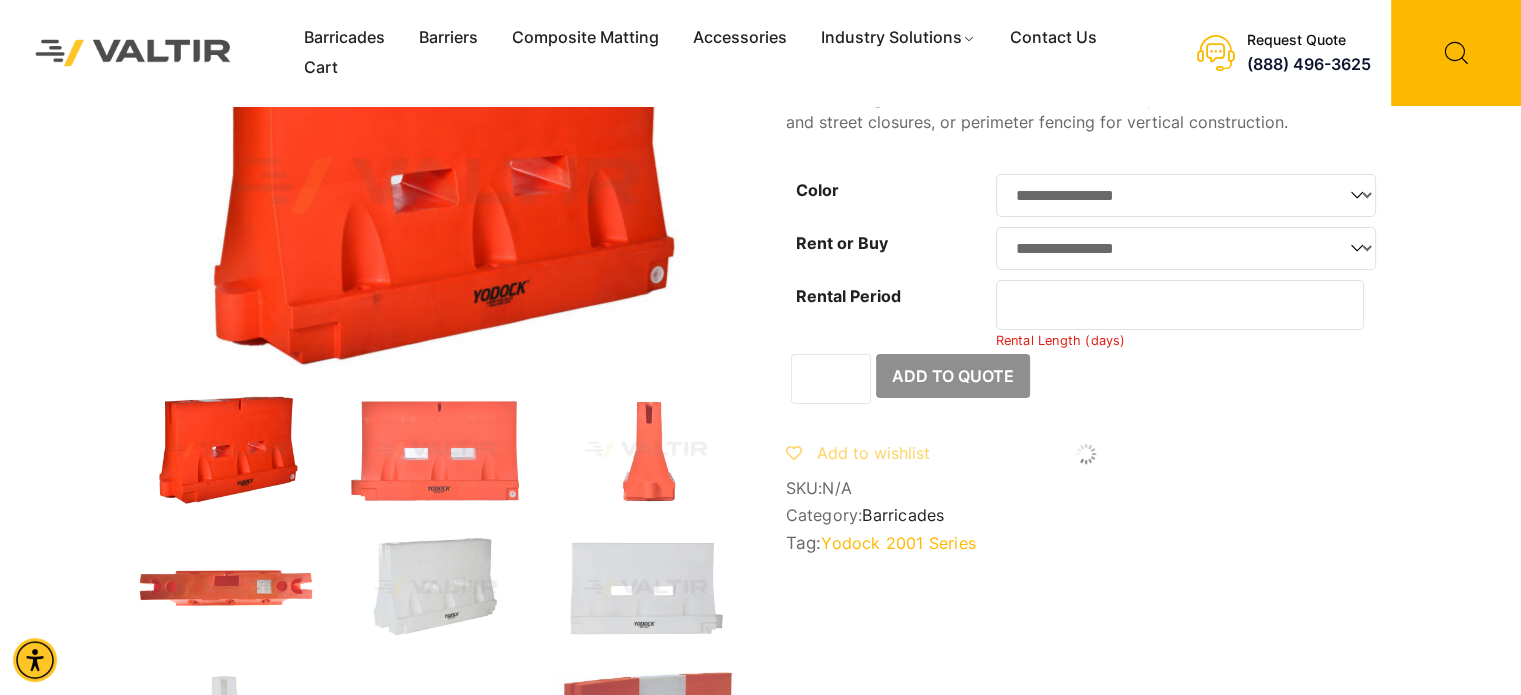 click on "**" 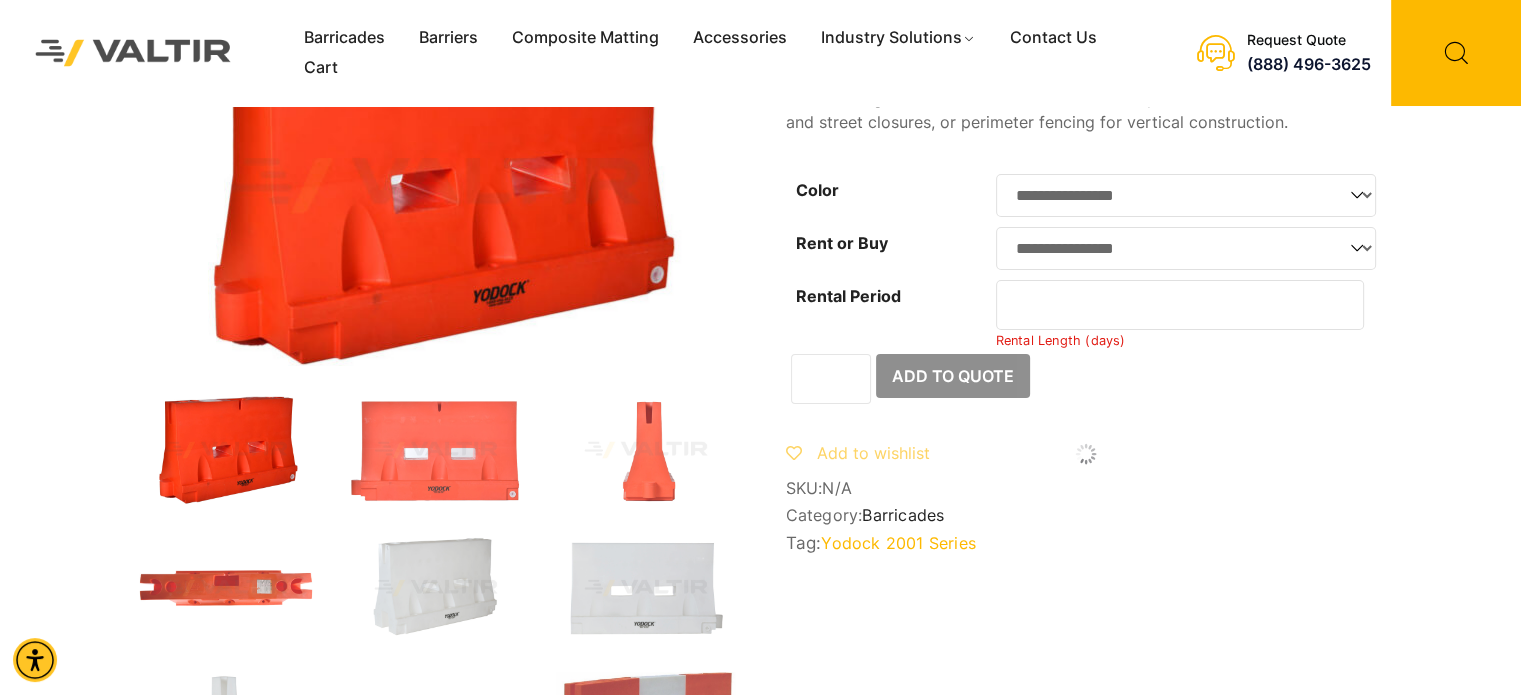 click on "**" 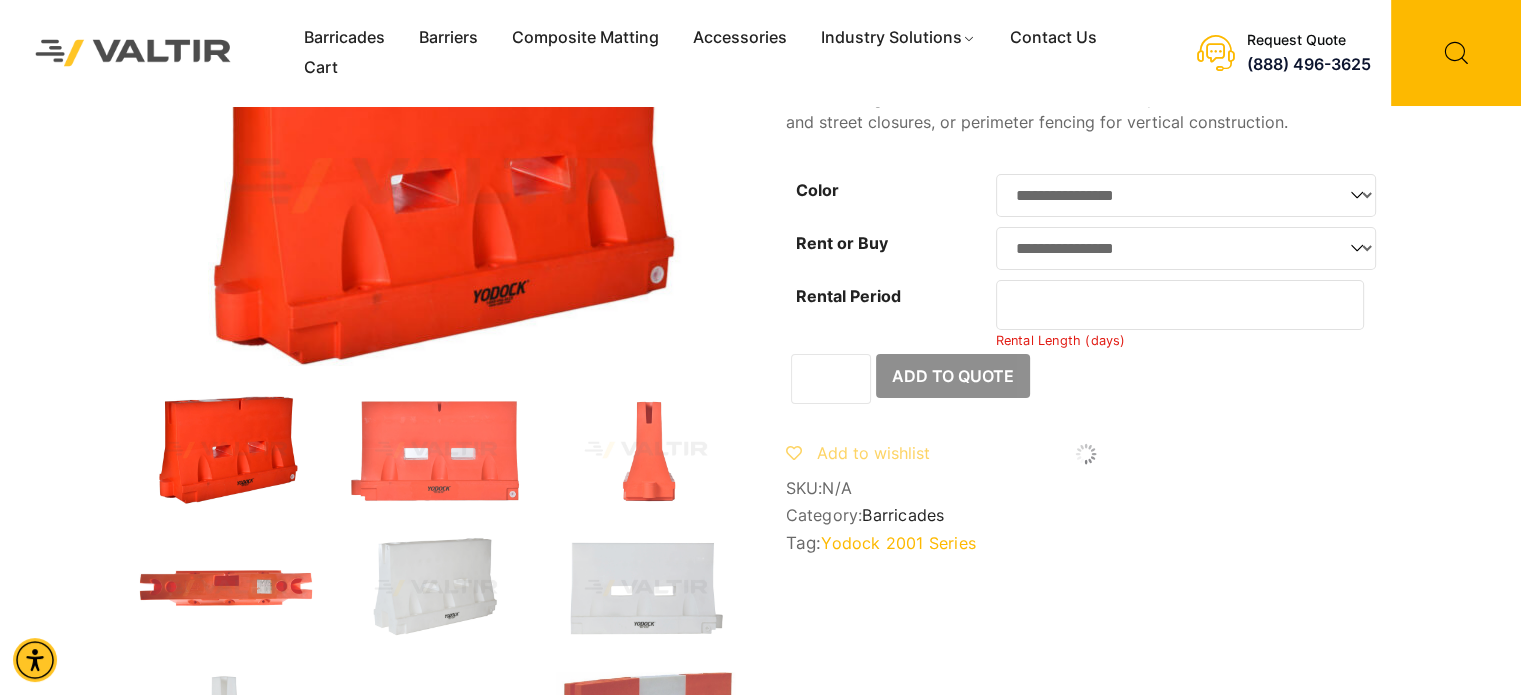 click on "**" 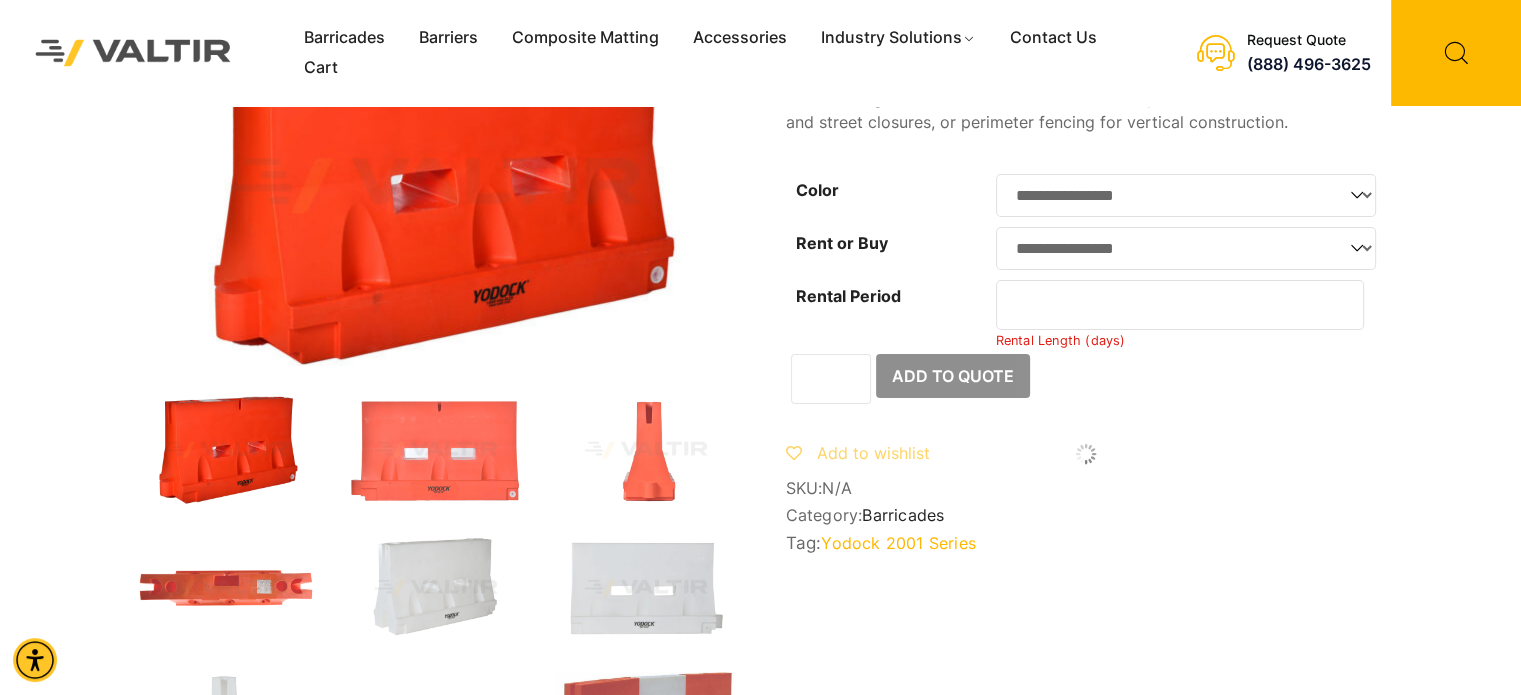 click on "**" 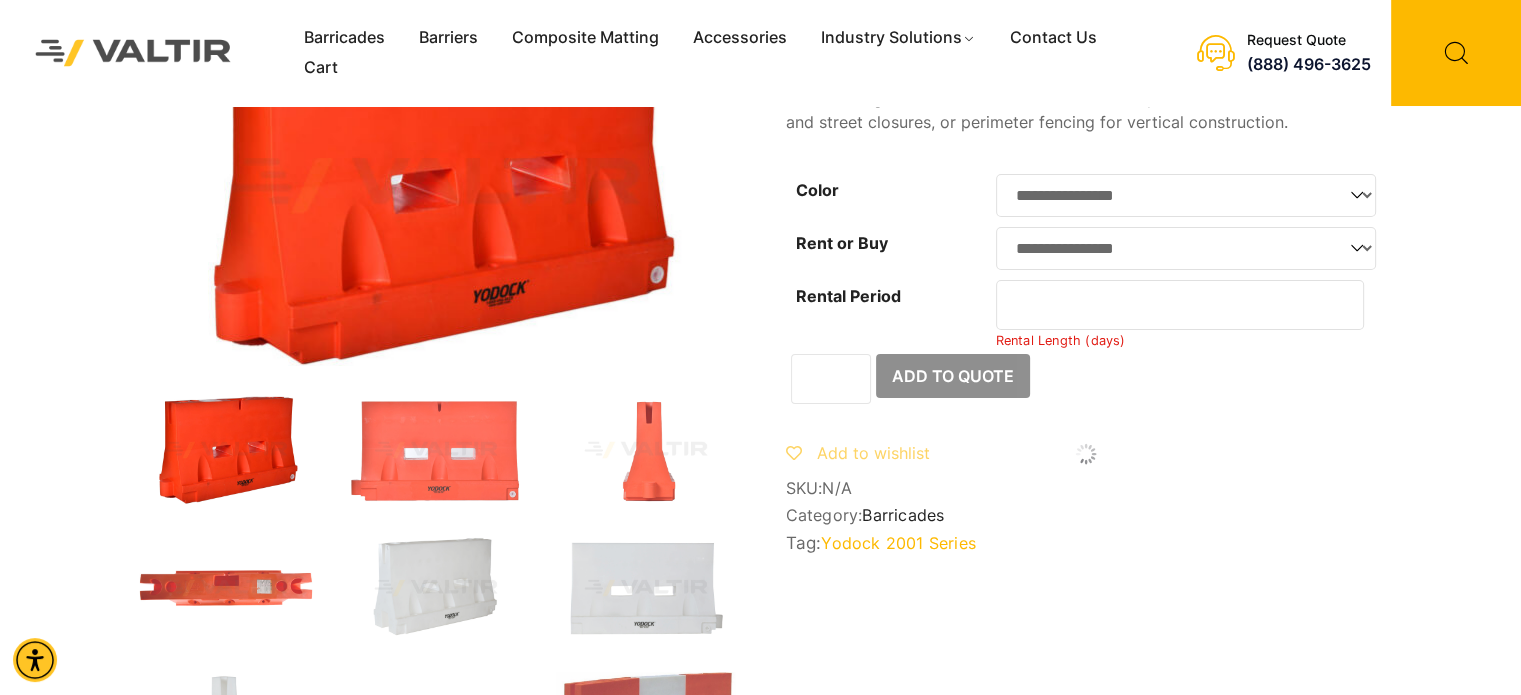 click on "**" 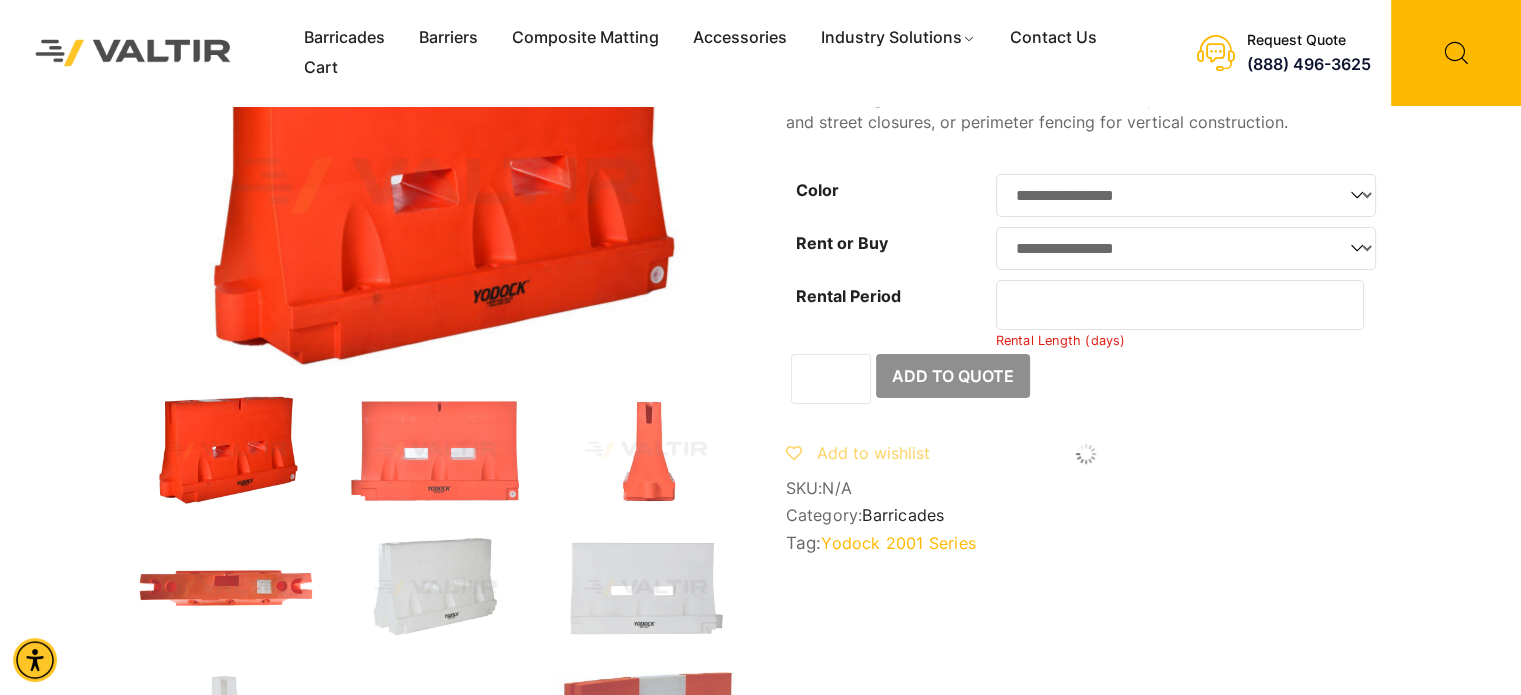 click on "**" 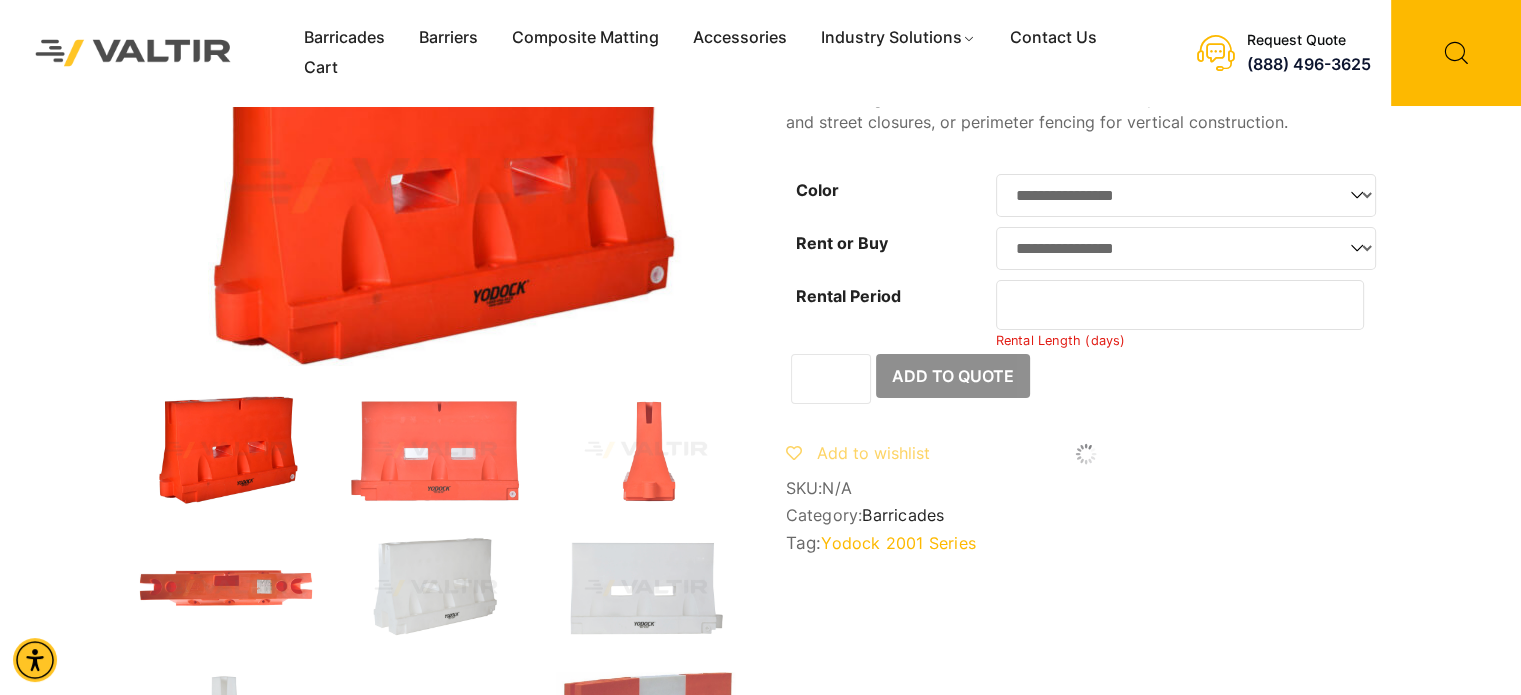 type on "**" 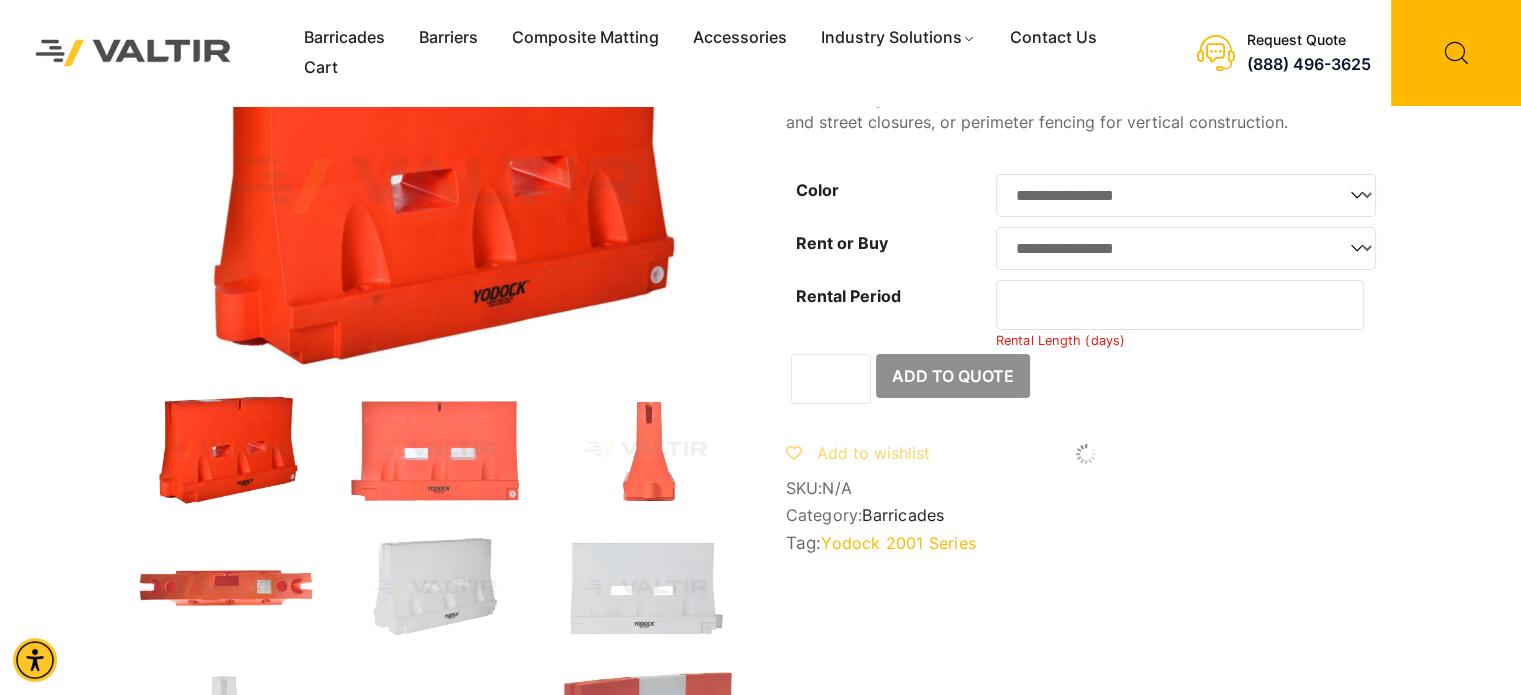 click on "**" 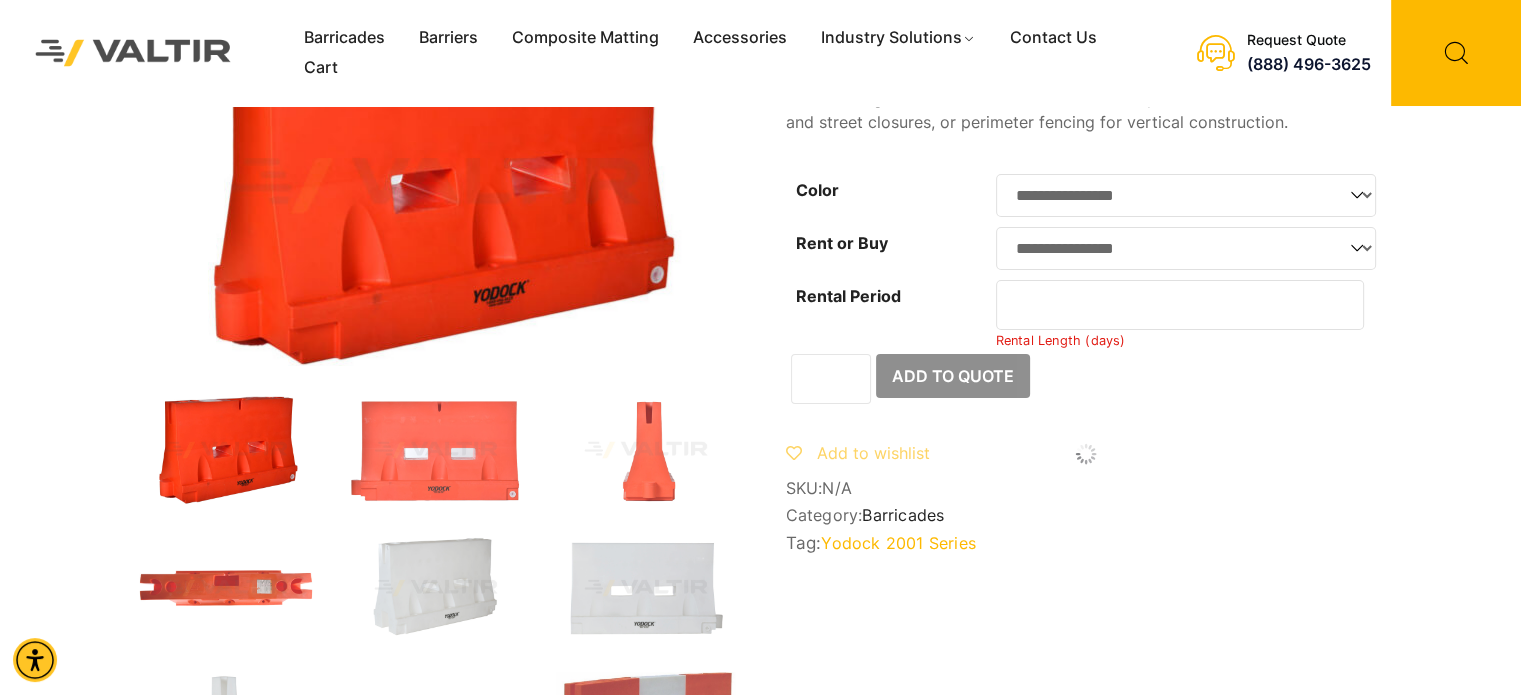 click on "**********" 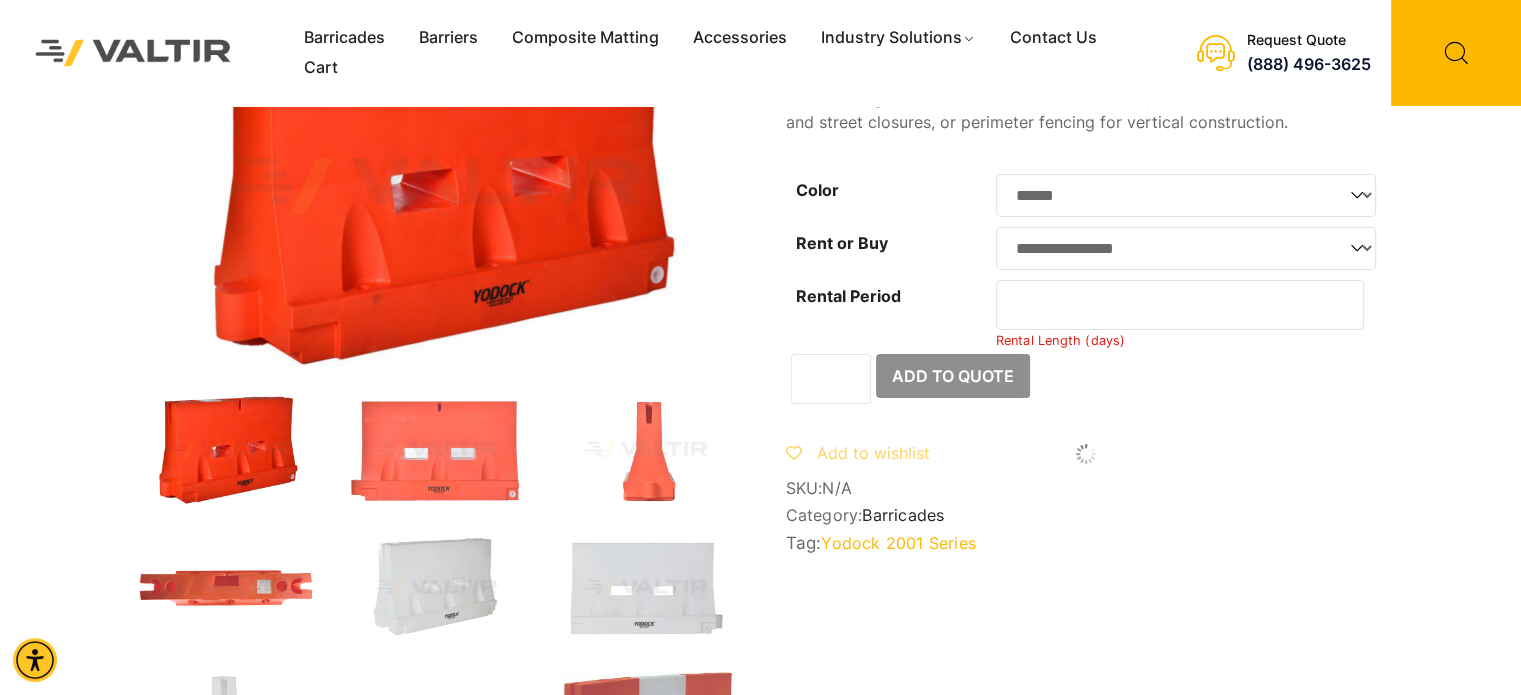 click on "**********" 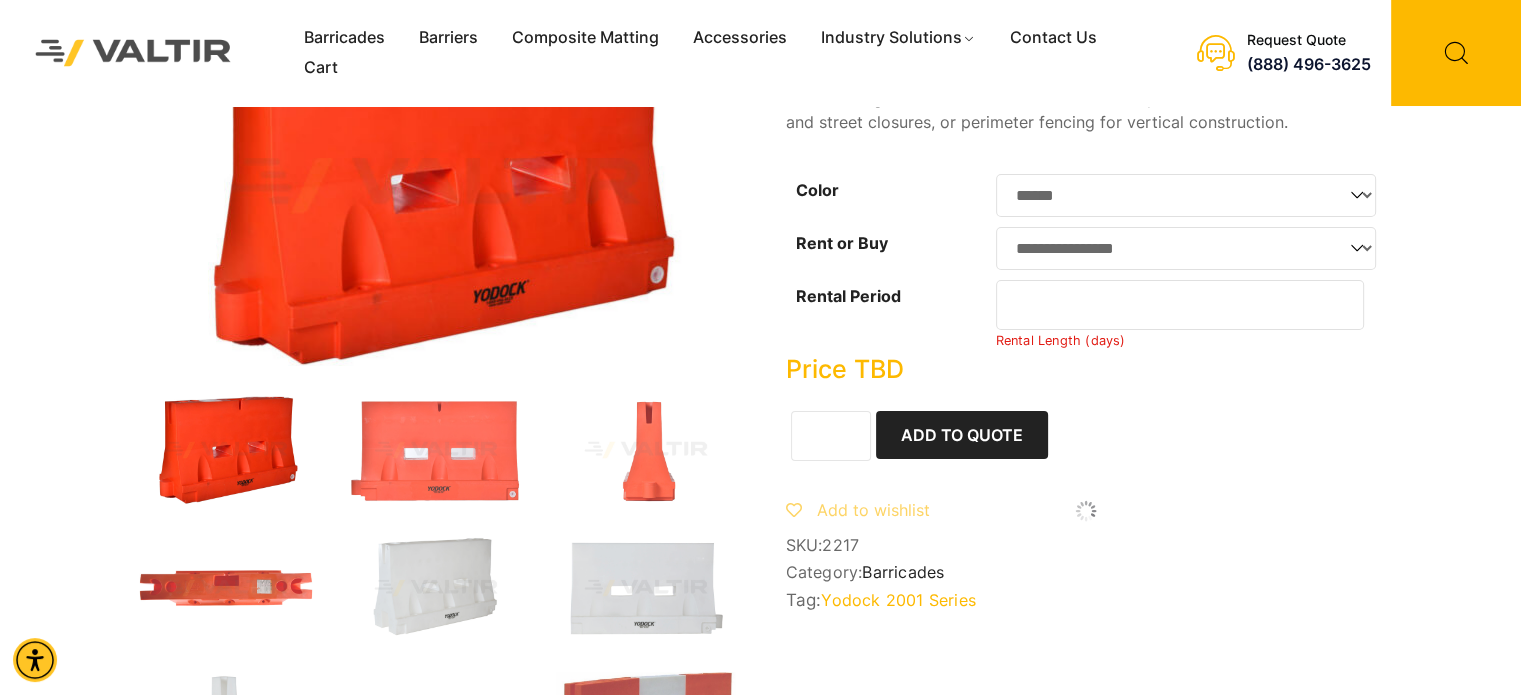 click on "**********" 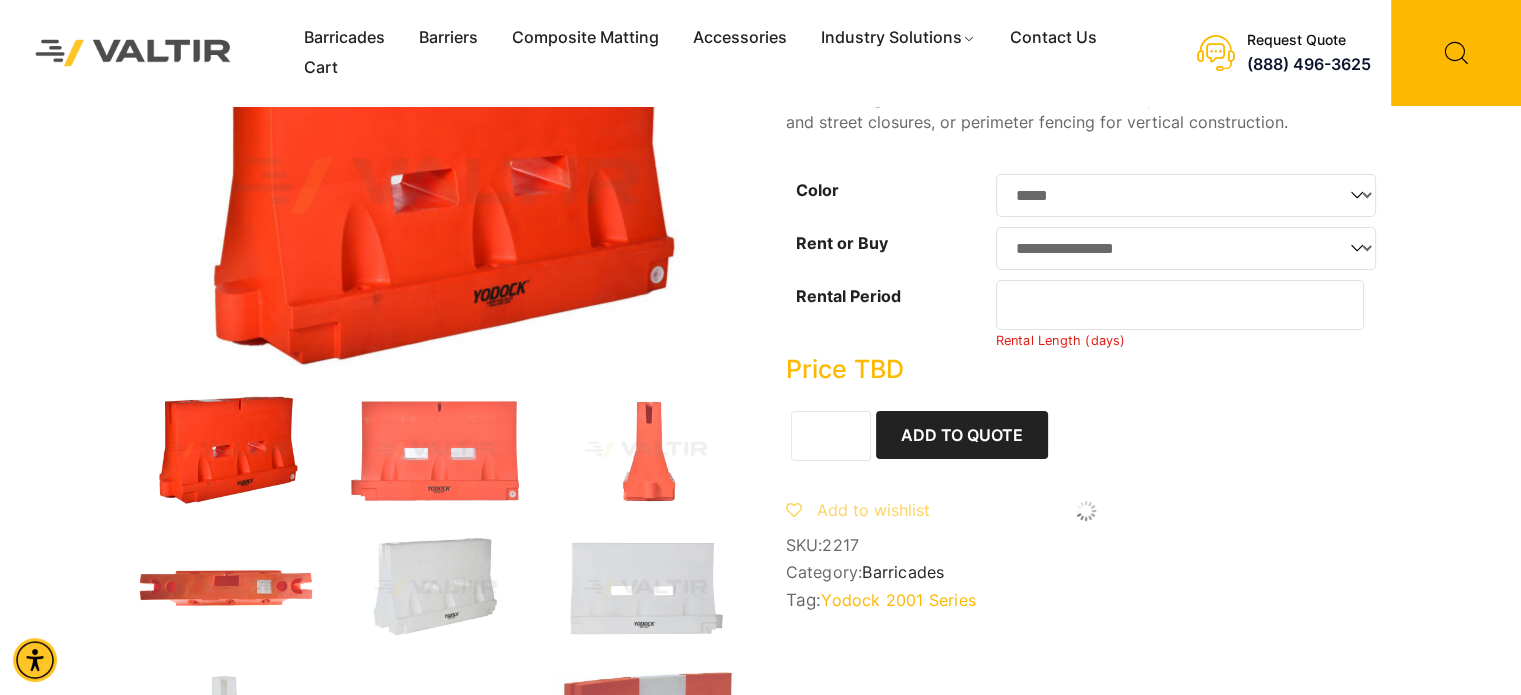 click on "**********" 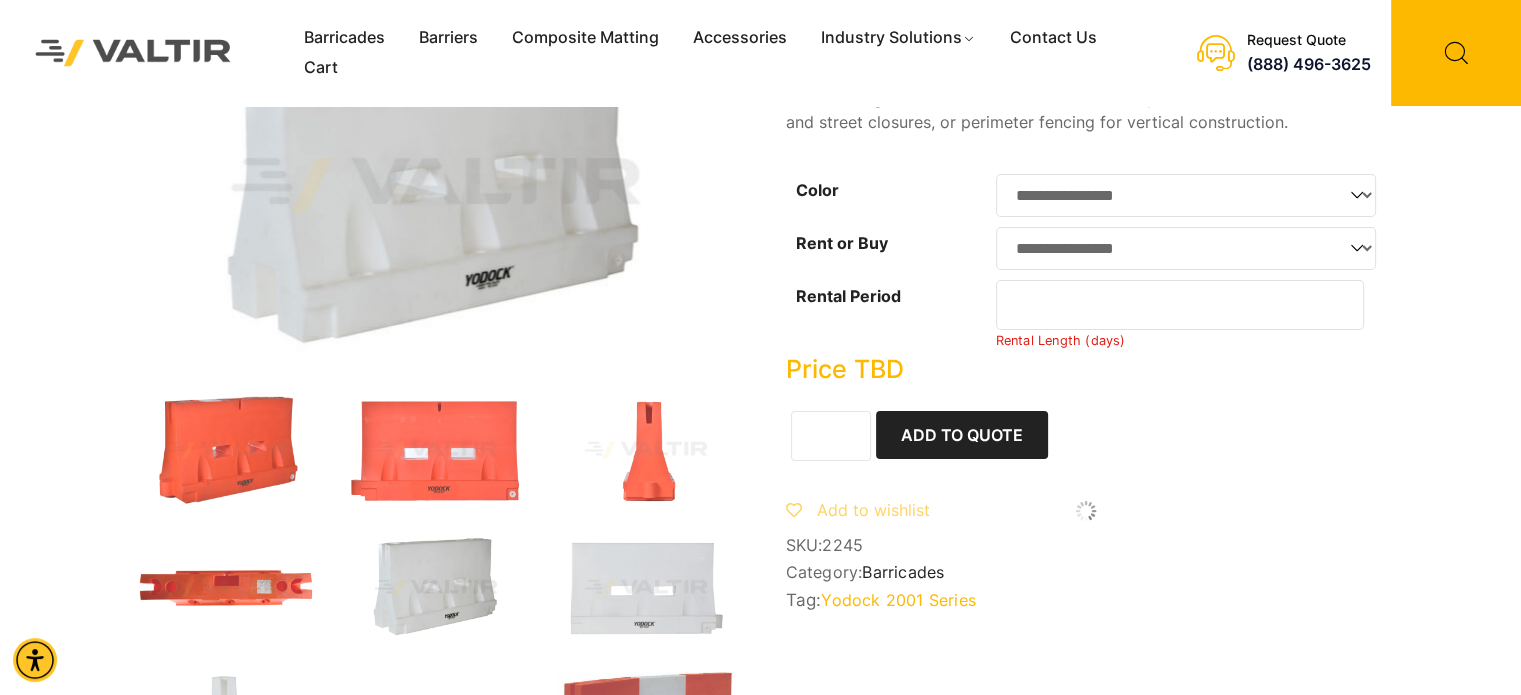 click on "**********" 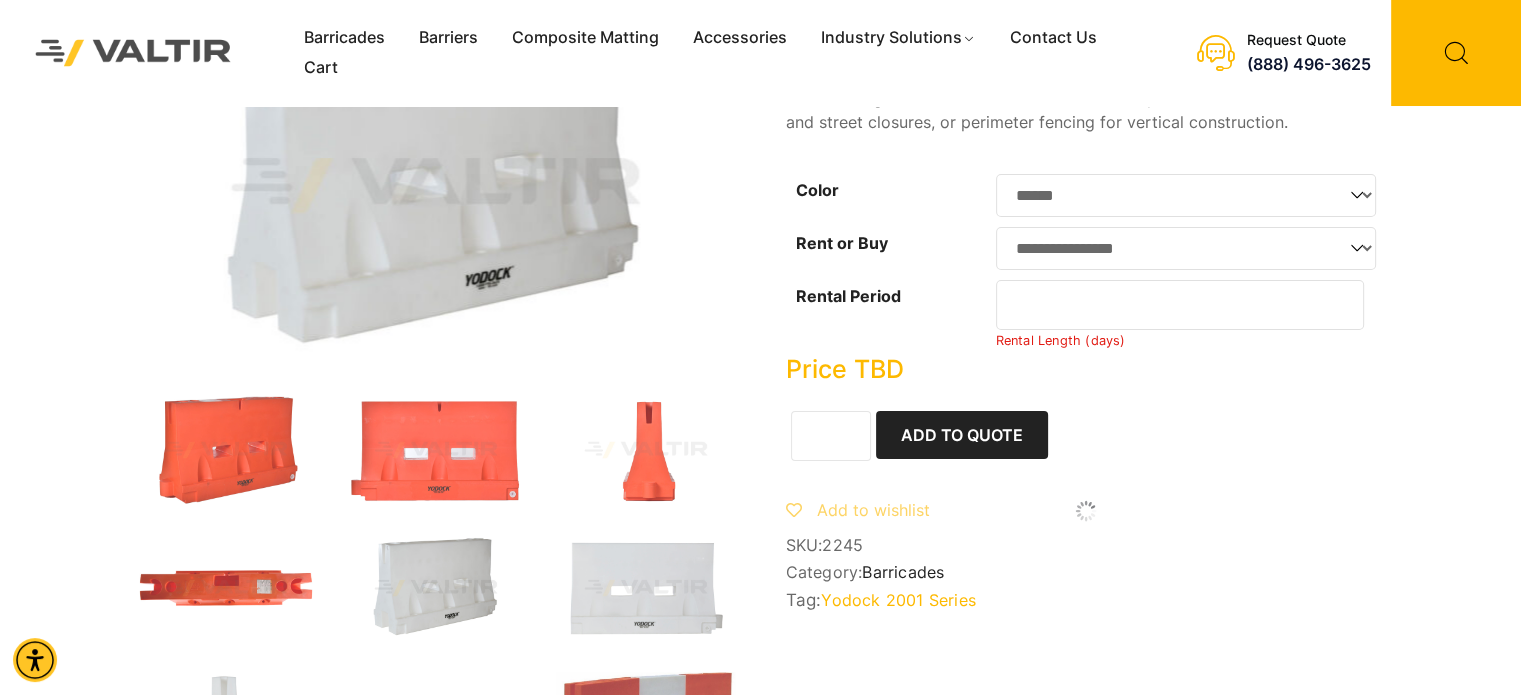 click on "**********" 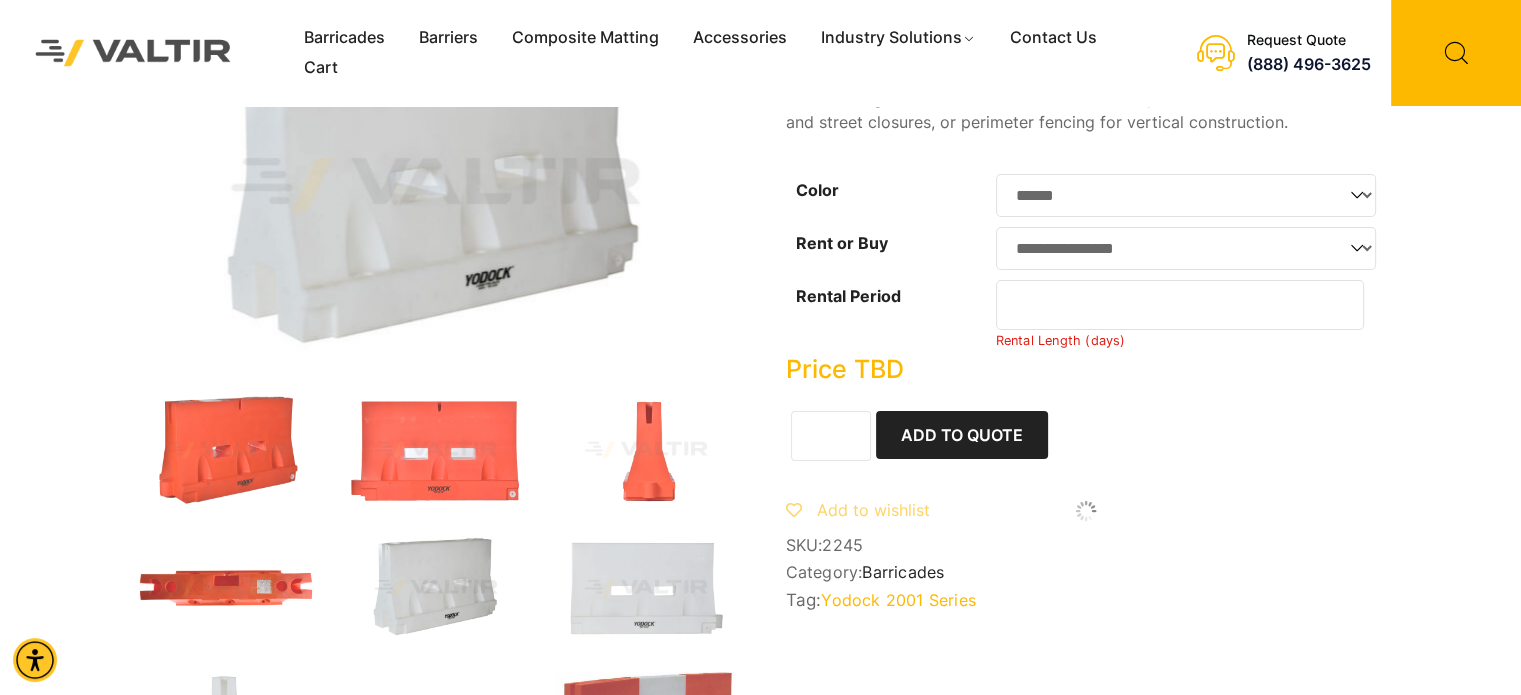 select on "******" 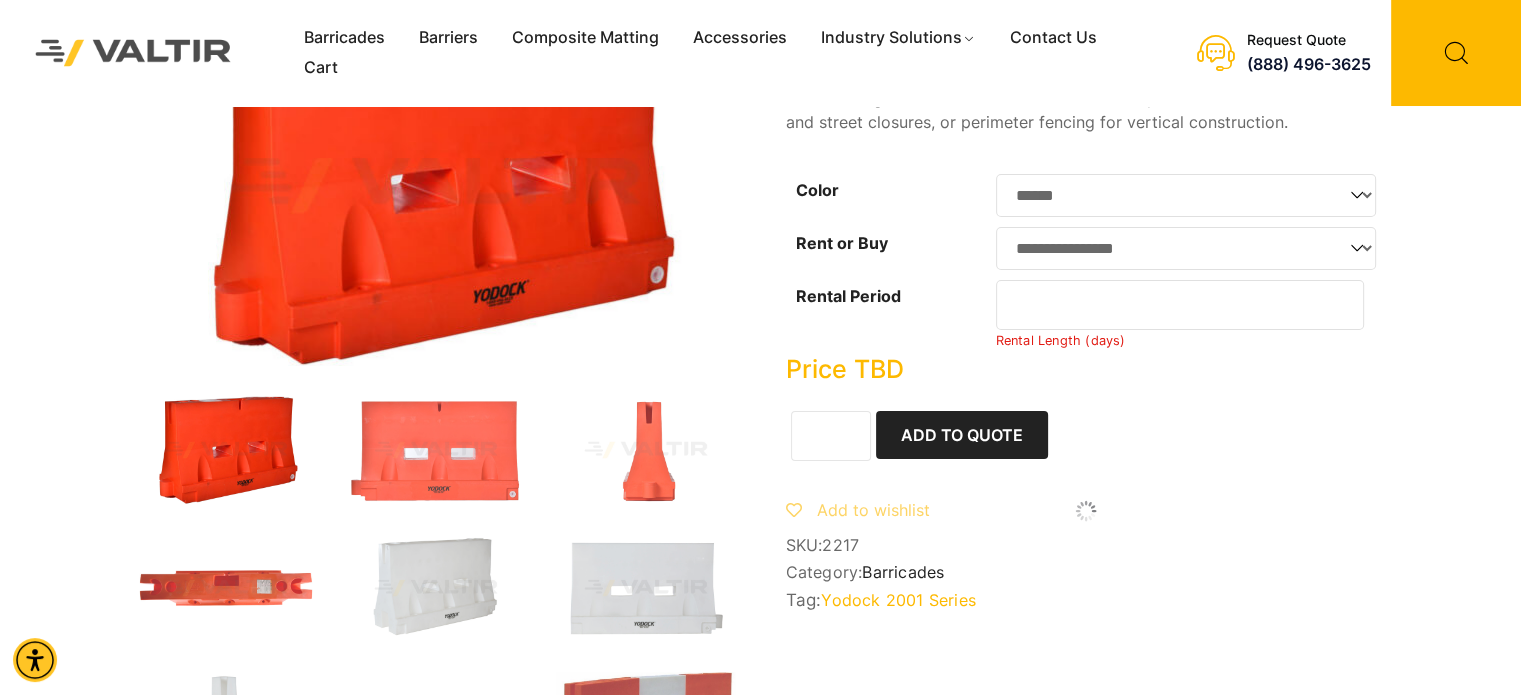 click on "*" 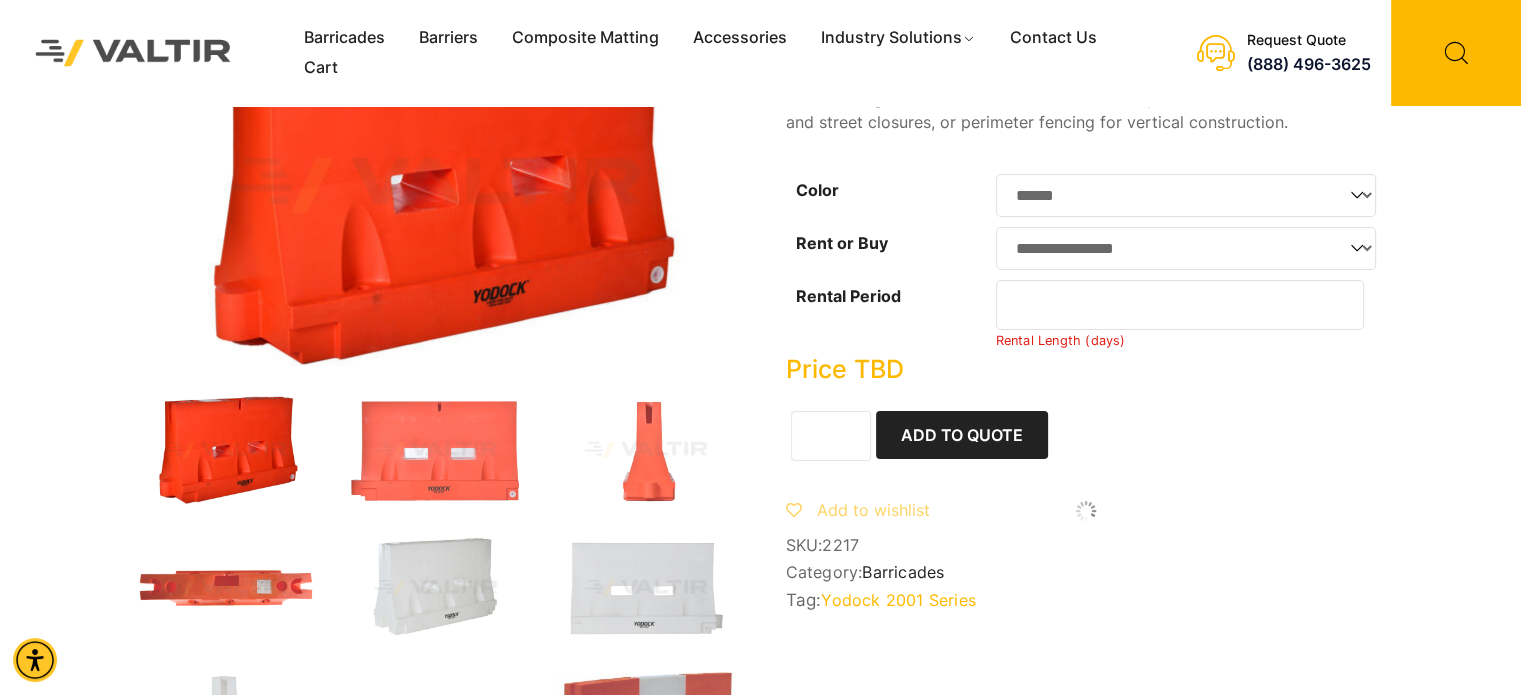 click on "*" 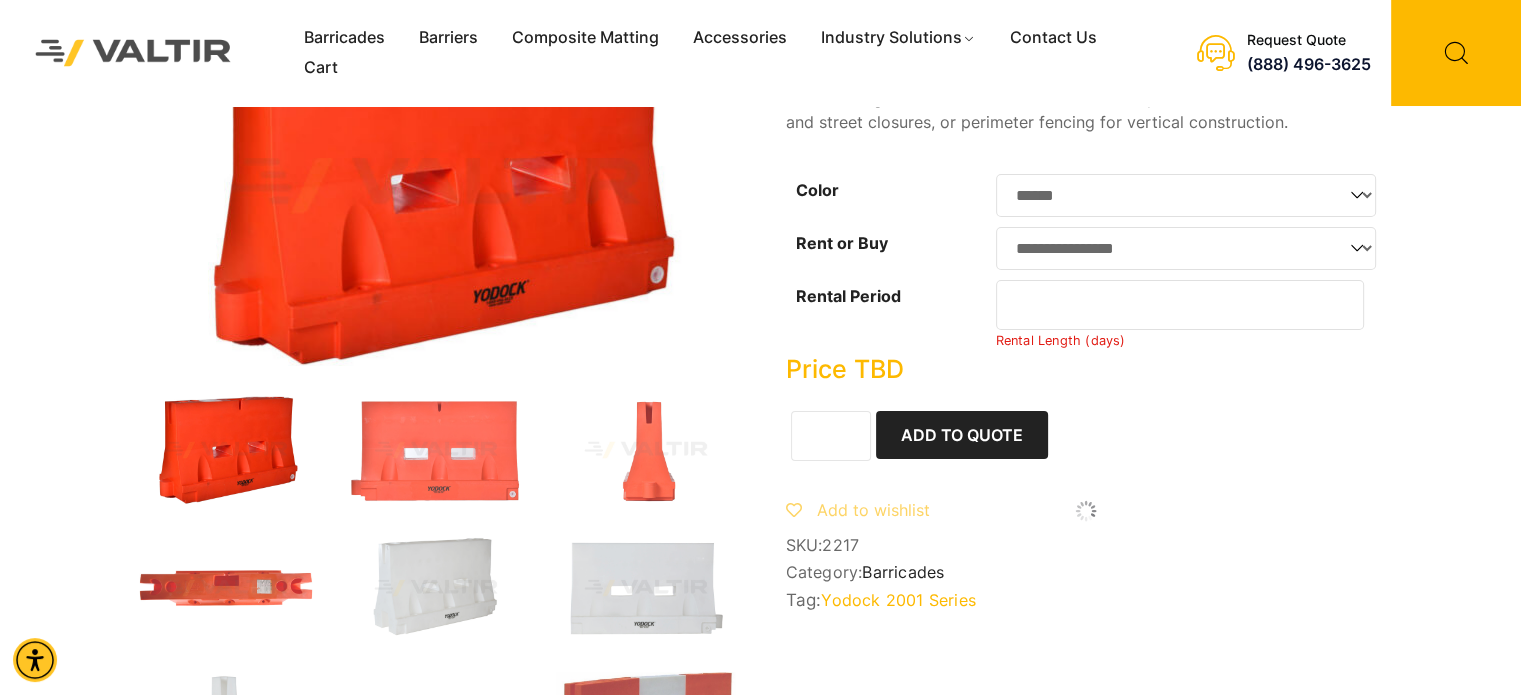 click on "*" 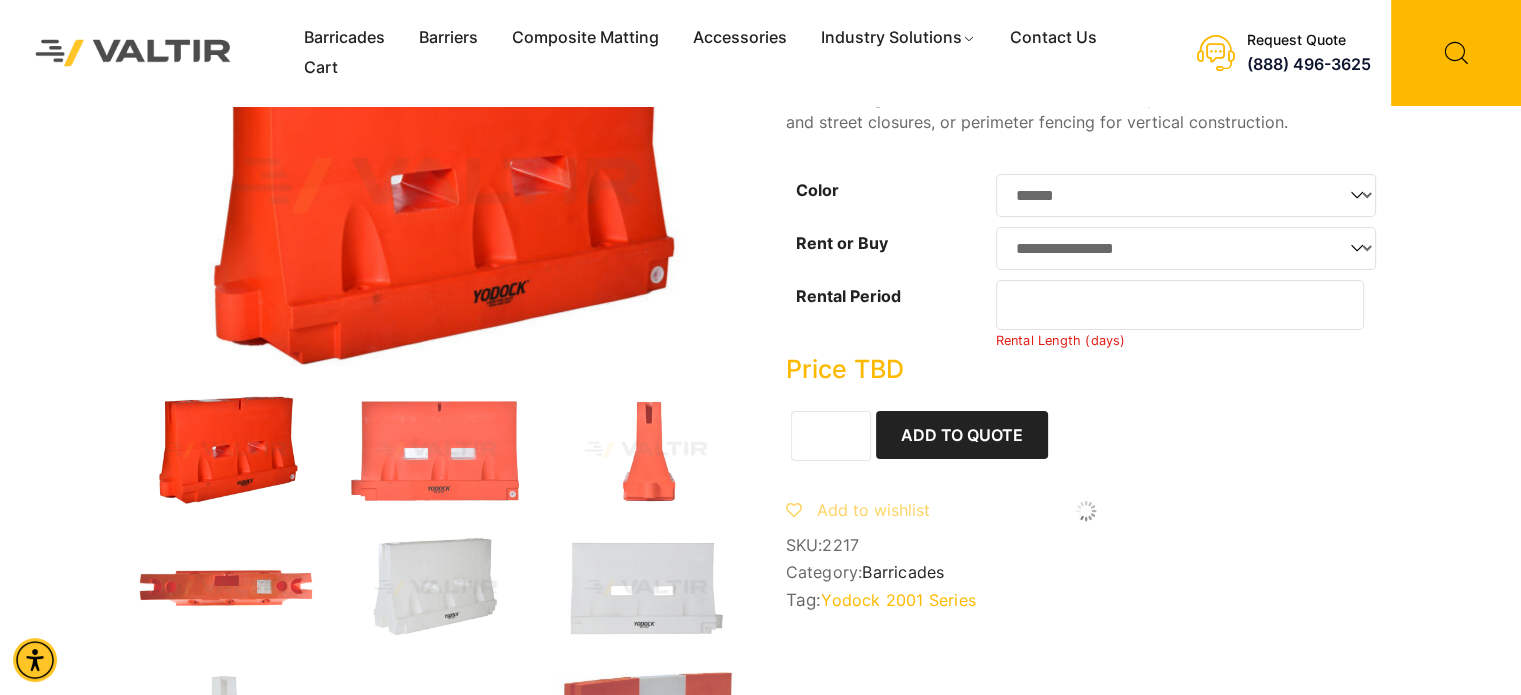 type on "*" 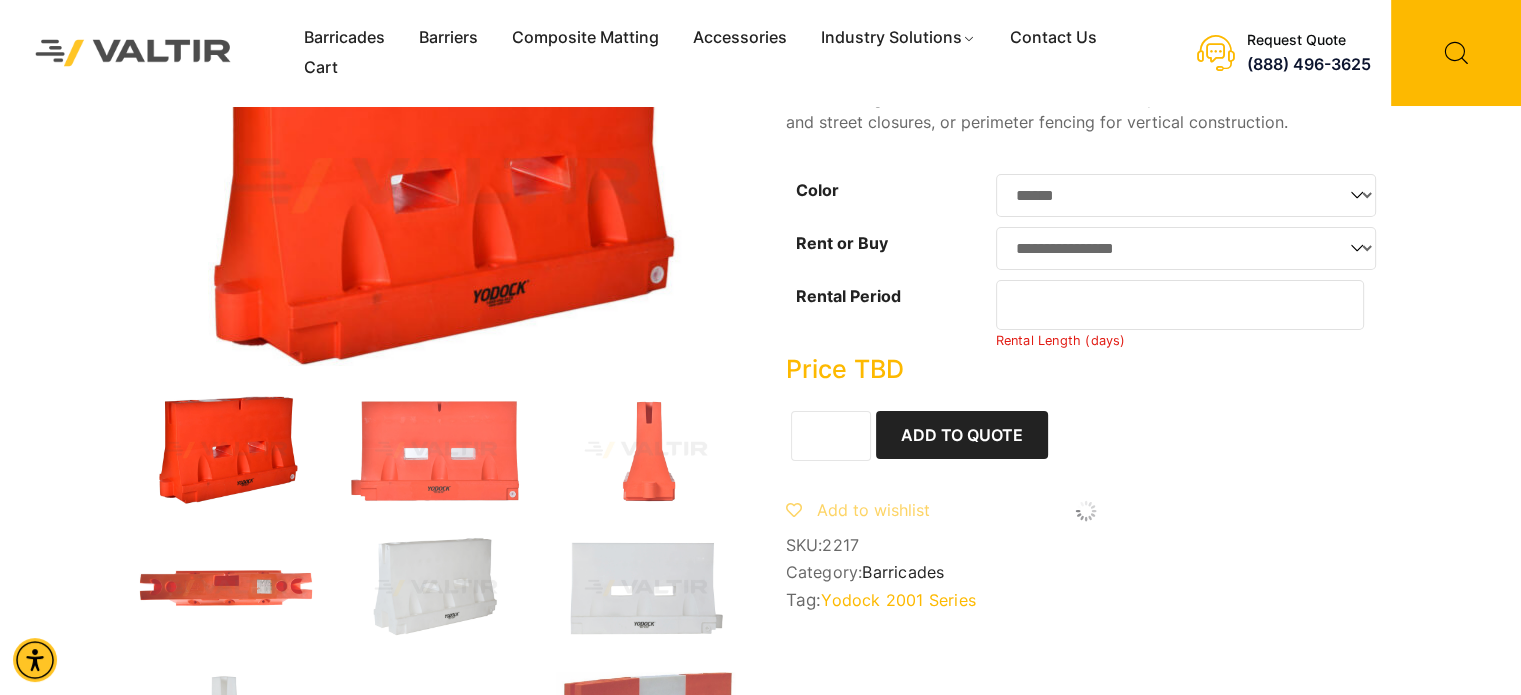 click on "*" 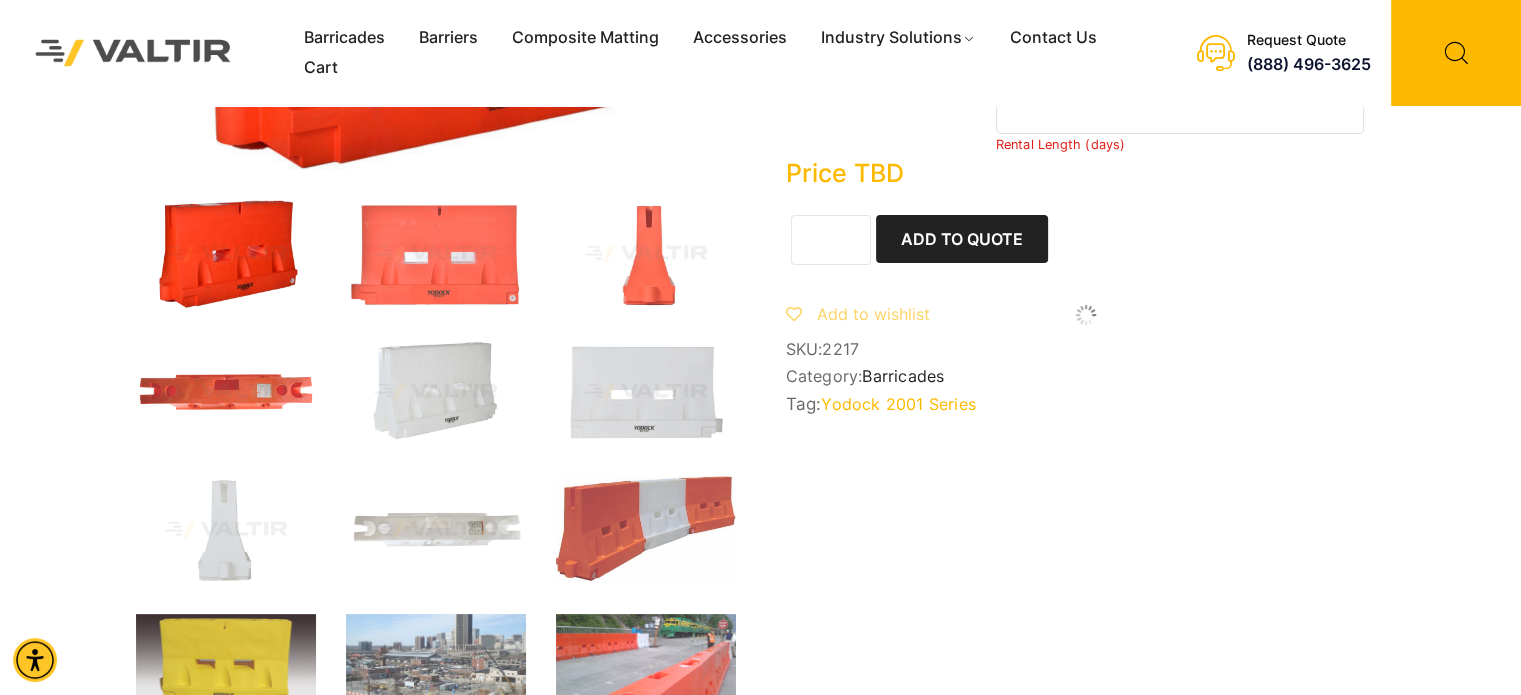 scroll, scrollTop: 300, scrollLeft: 0, axis: vertical 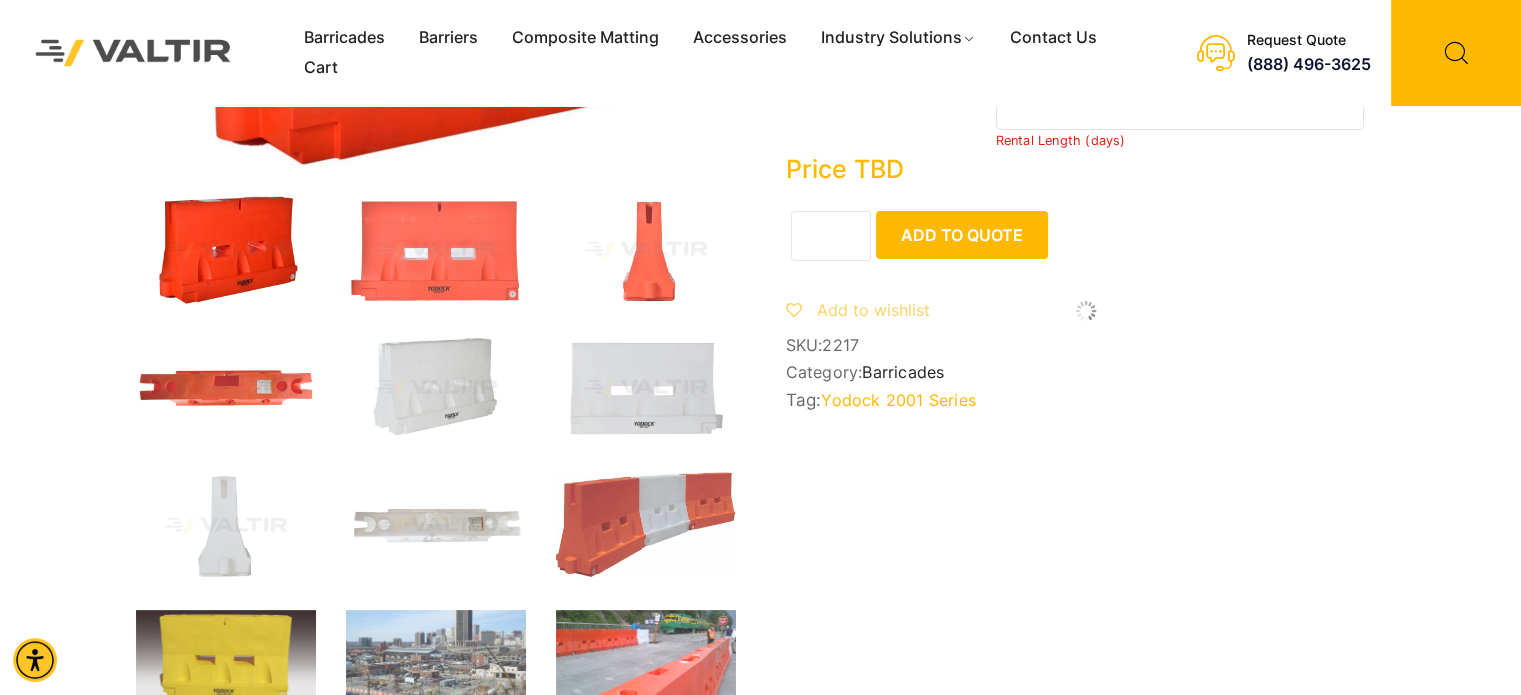 click on "Add to Quote" 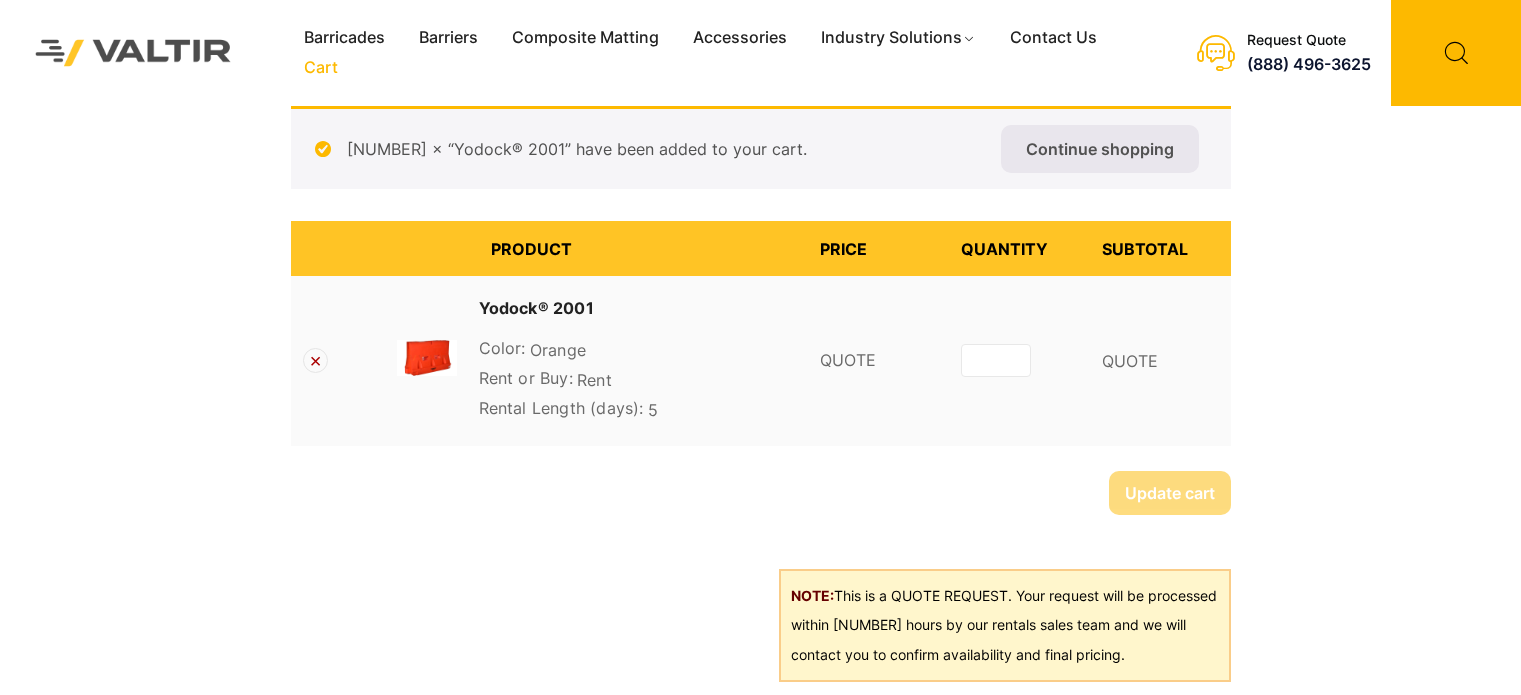 scroll, scrollTop: 0, scrollLeft: 0, axis: both 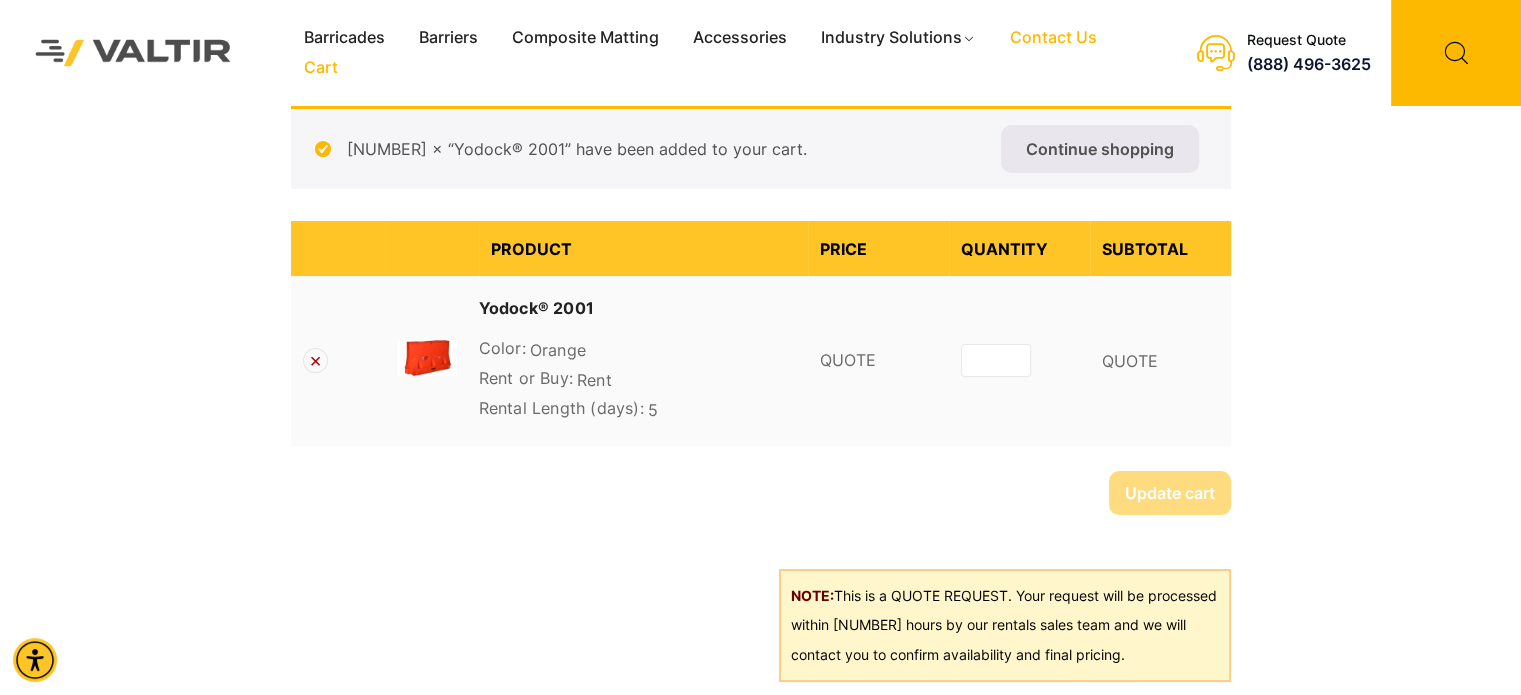 click on "Contact Us" at bounding box center [1053, 38] 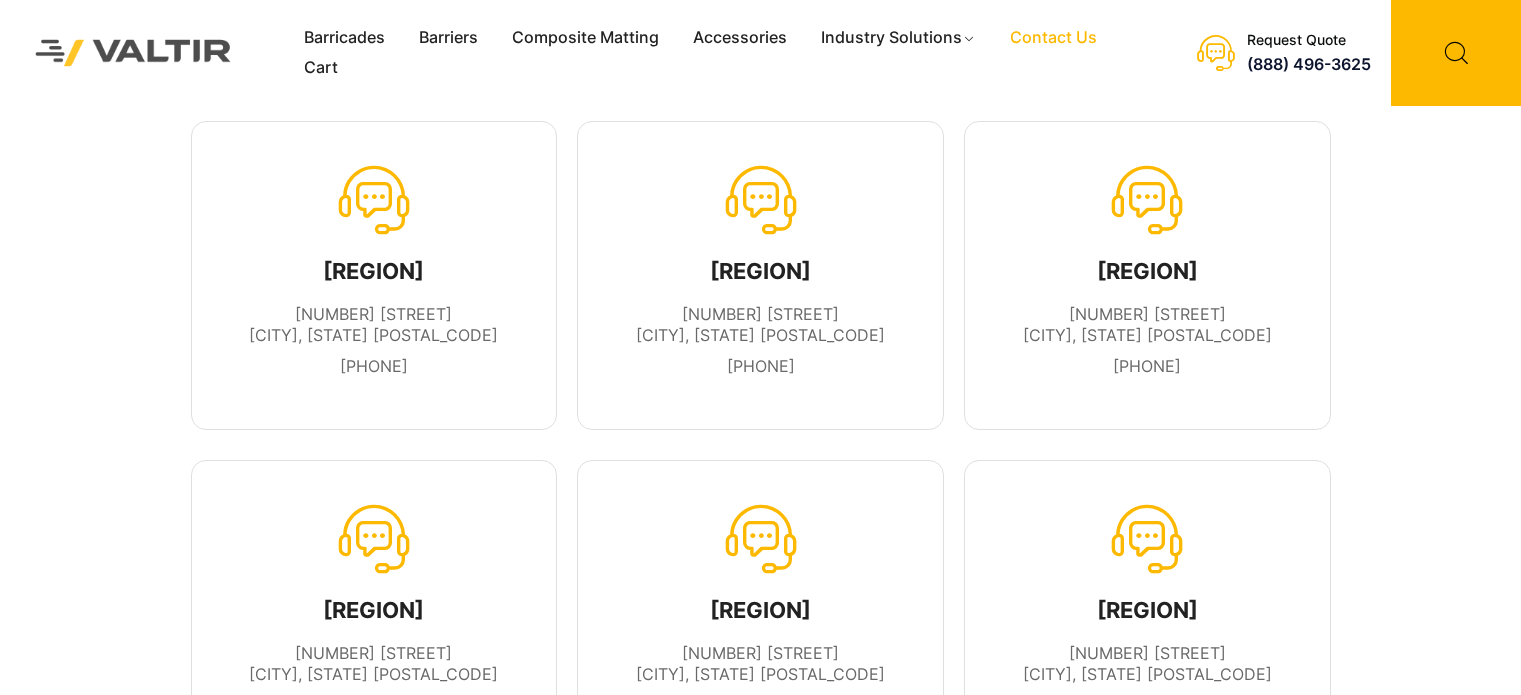 scroll, scrollTop: 0, scrollLeft: 0, axis: both 